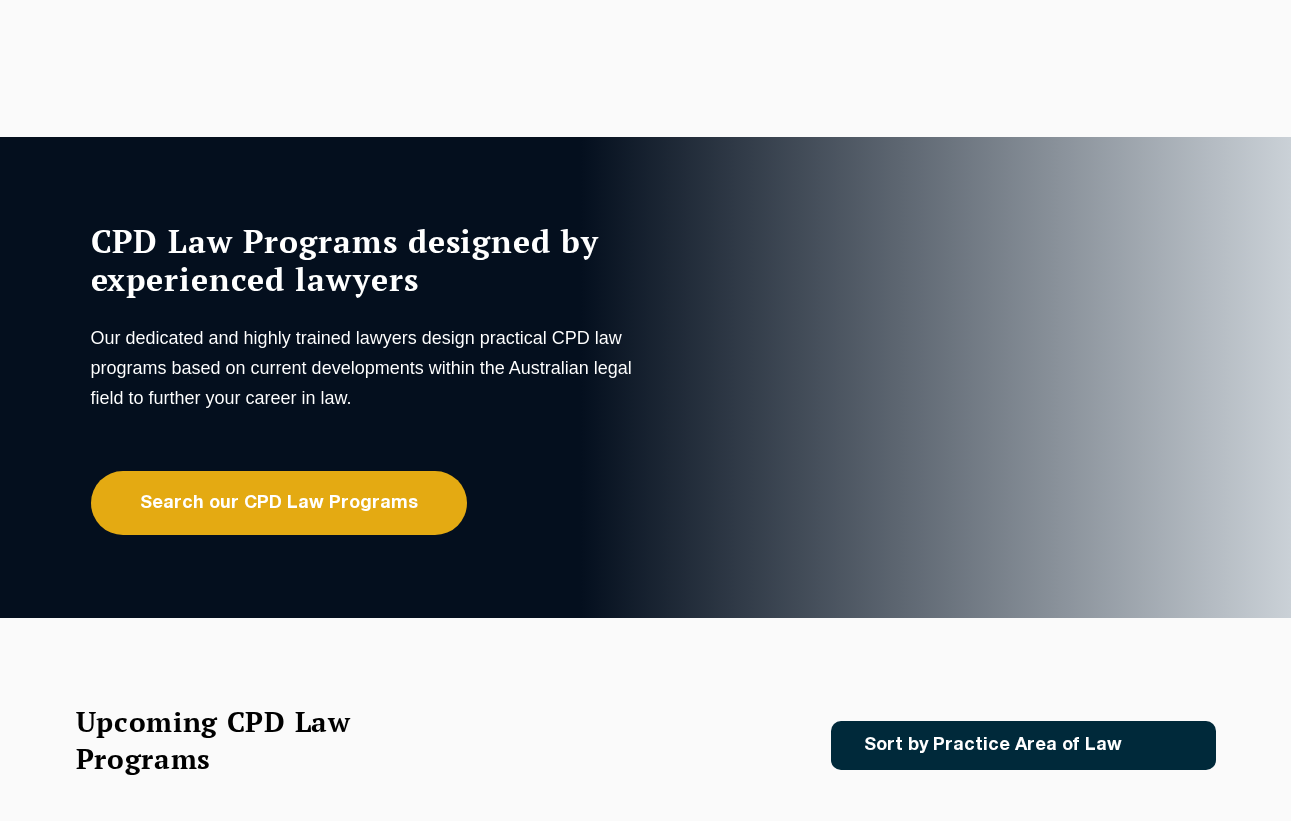scroll, scrollTop: 0, scrollLeft: 0, axis: both 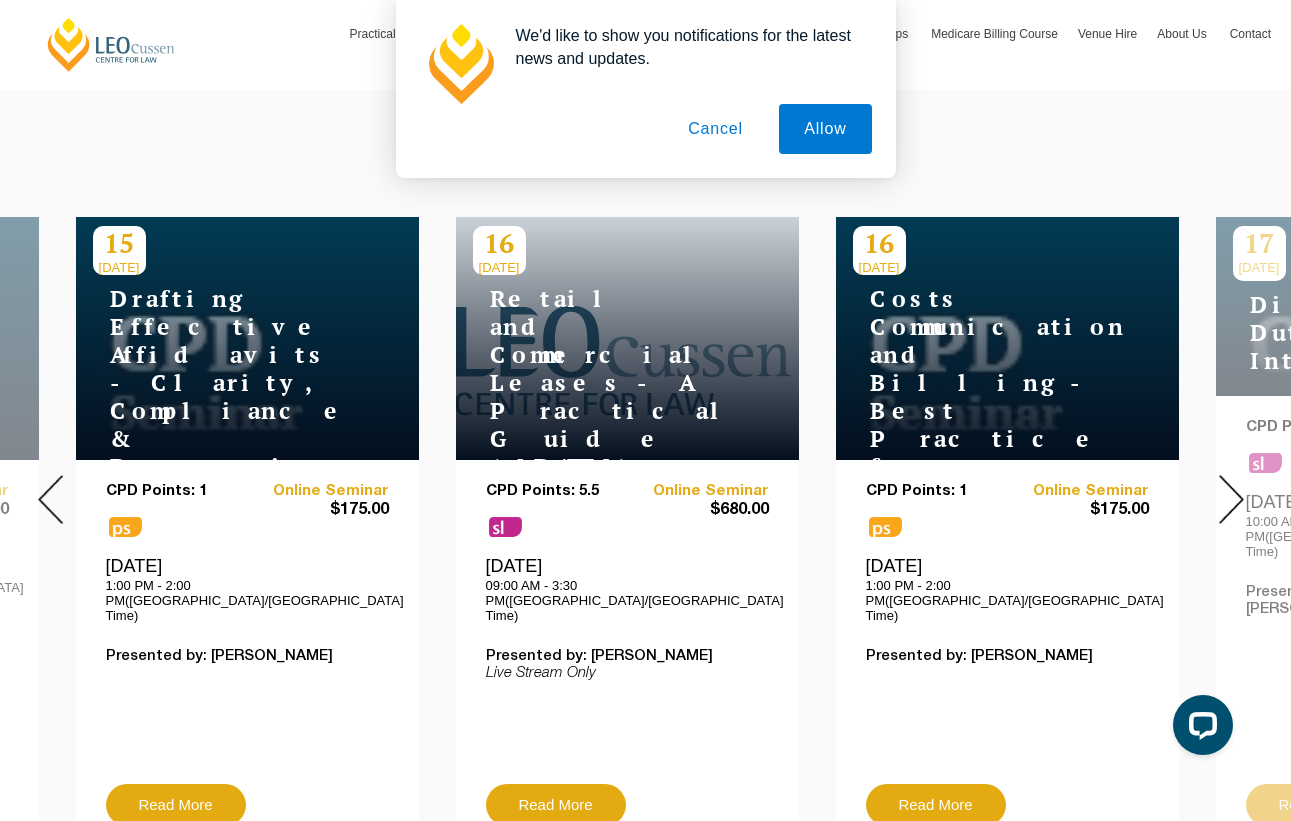 click at bounding box center [1231, 499] 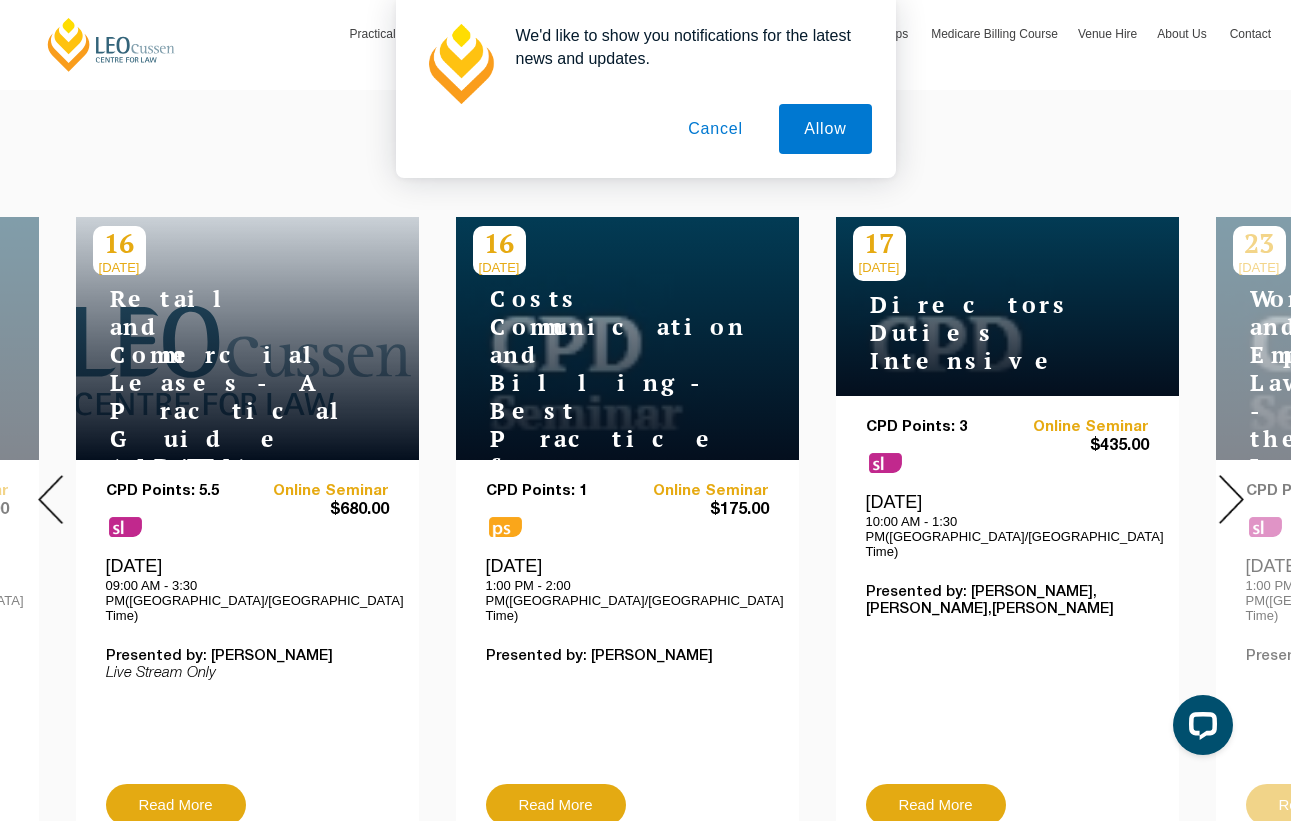 click at bounding box center [1231, 499] 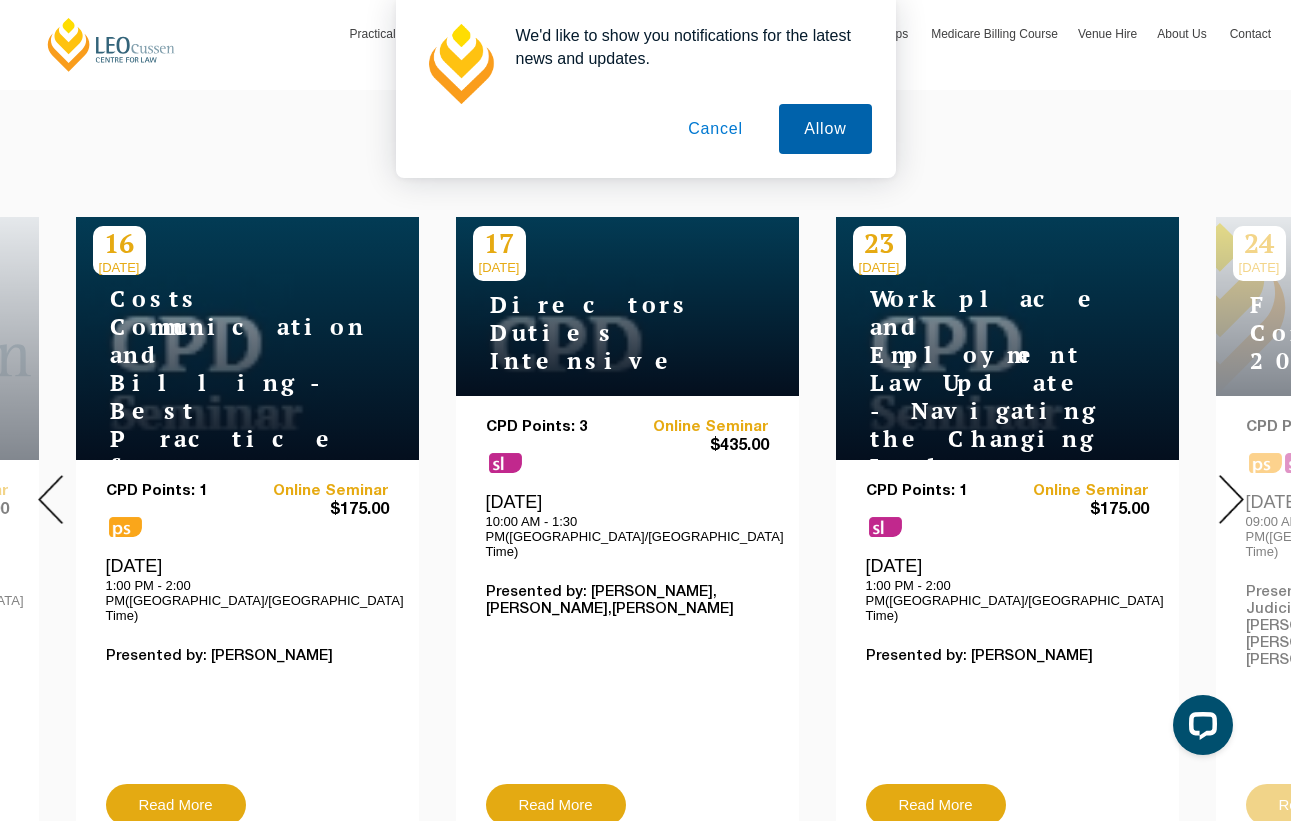 click on "Allow" at bounding box center (825, 129) 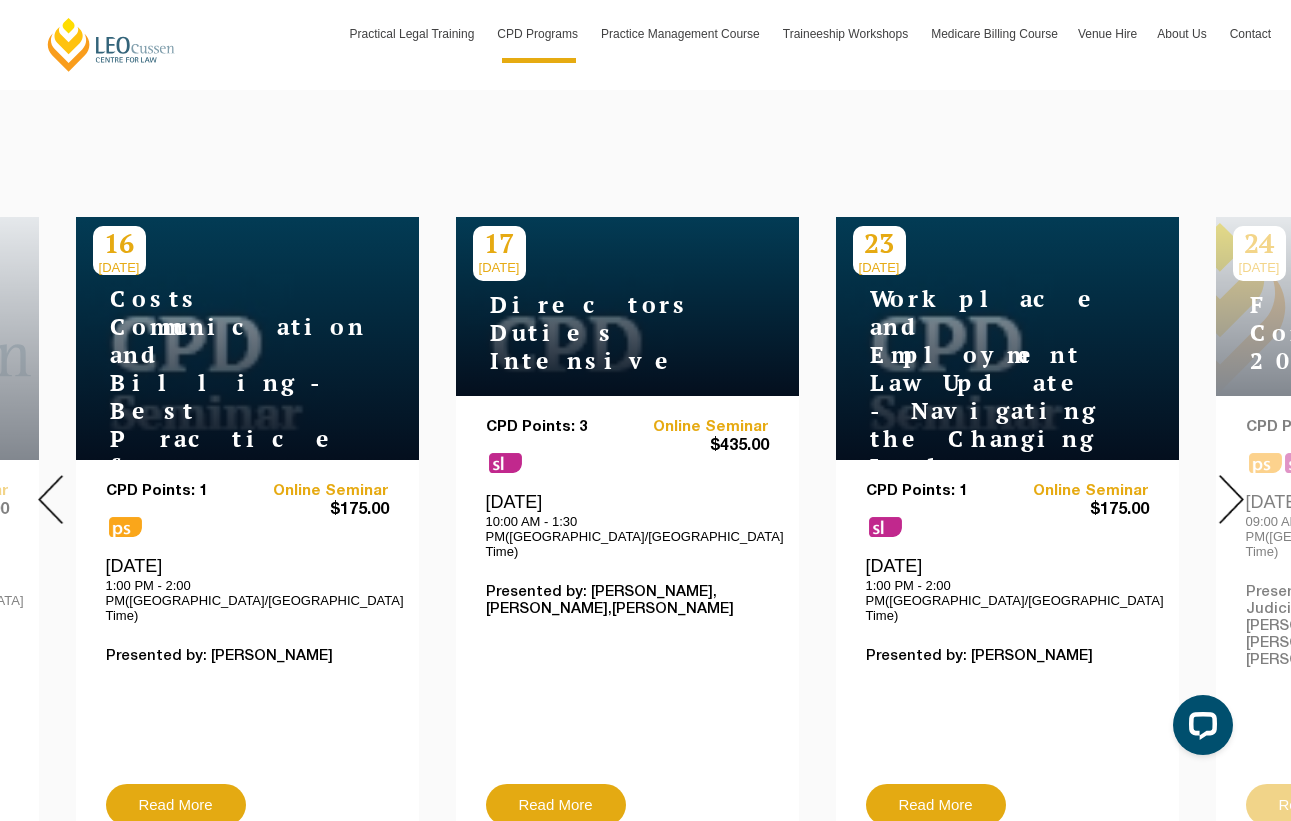 click at bounding box center [1231, 499] 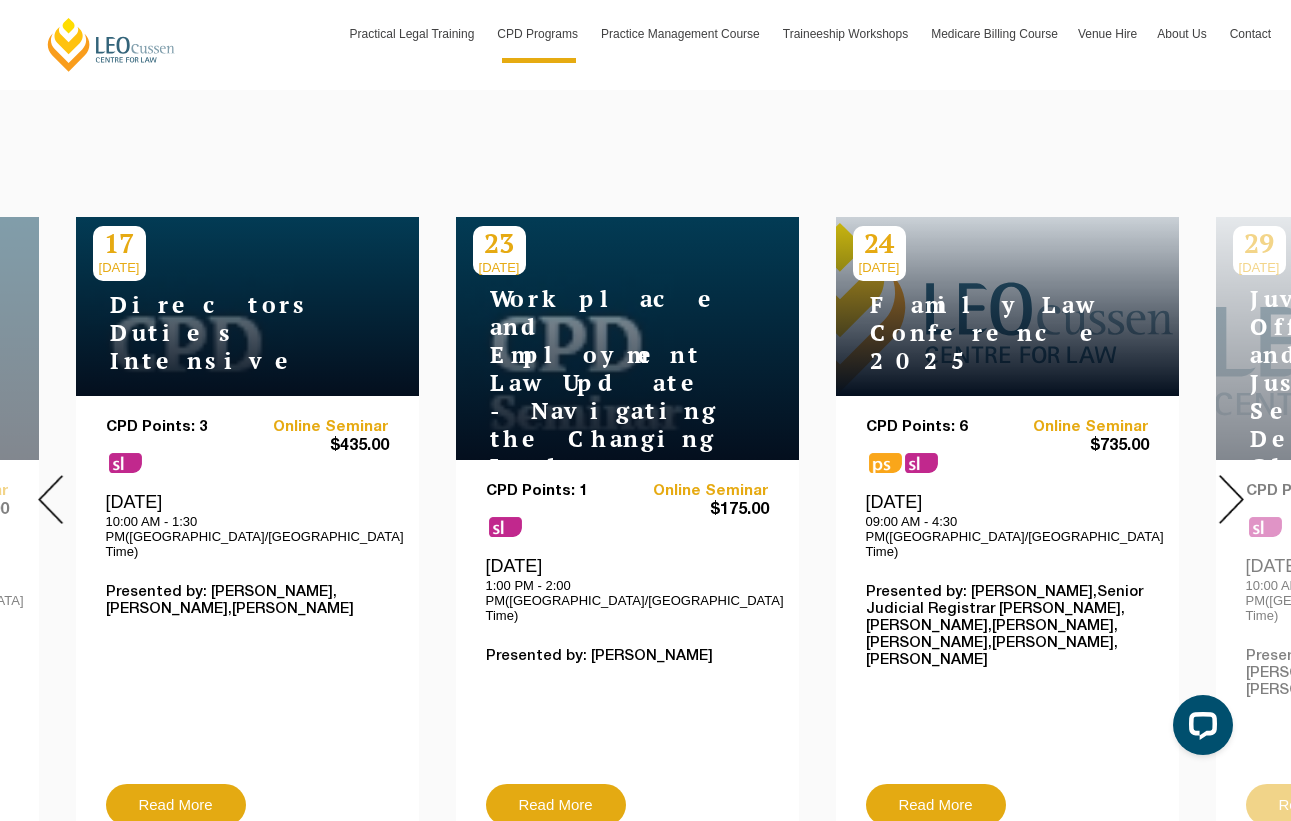 click at bounding box center (1231, 499) 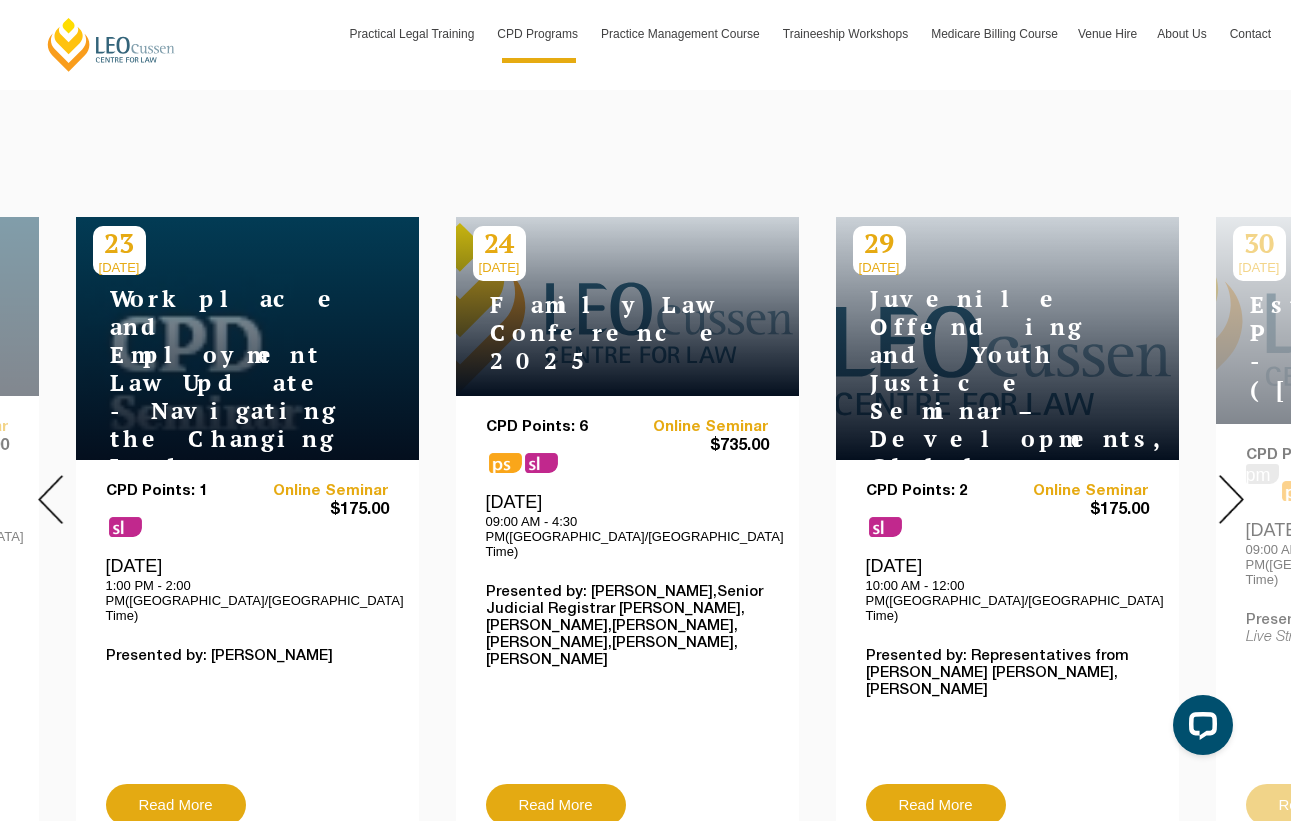 click at bounding box center (1231, 499) 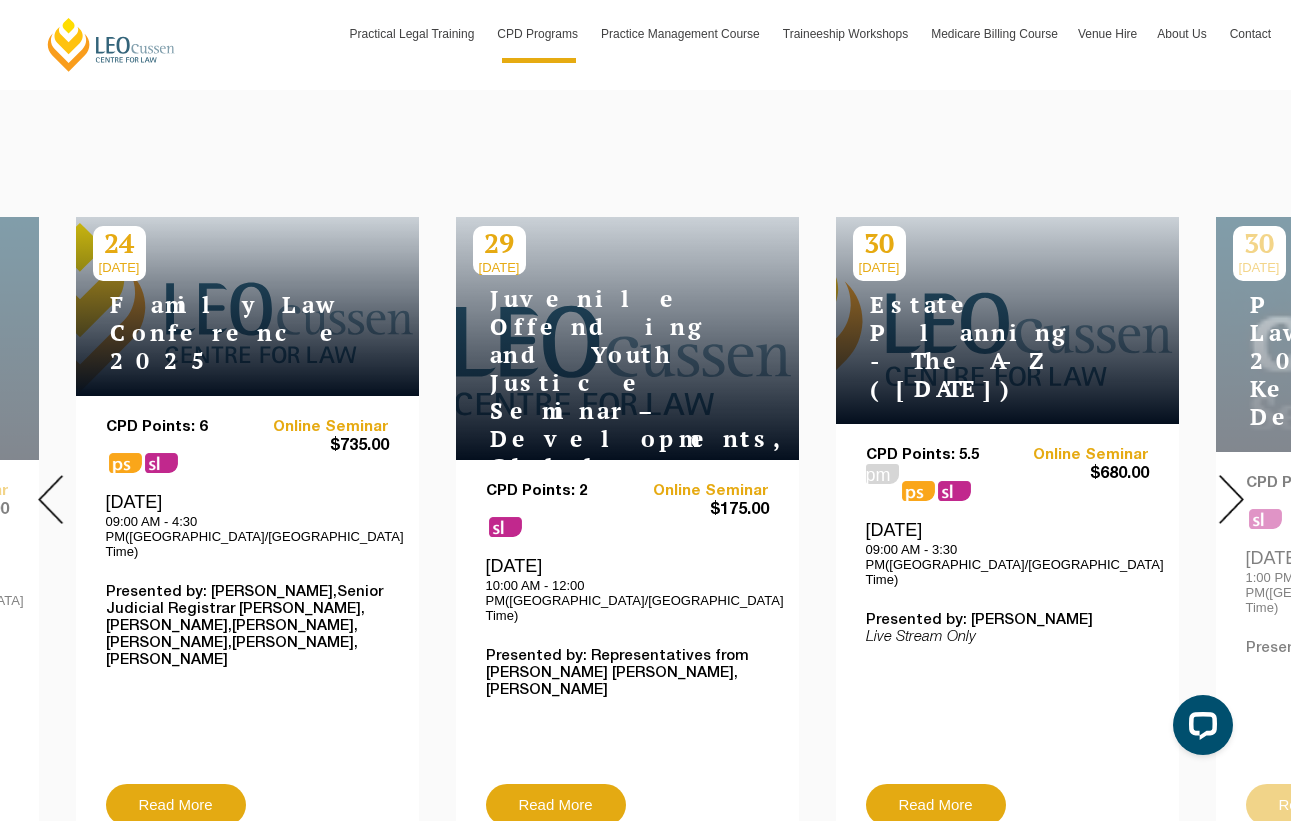 click at bounding box center (1231, 499) 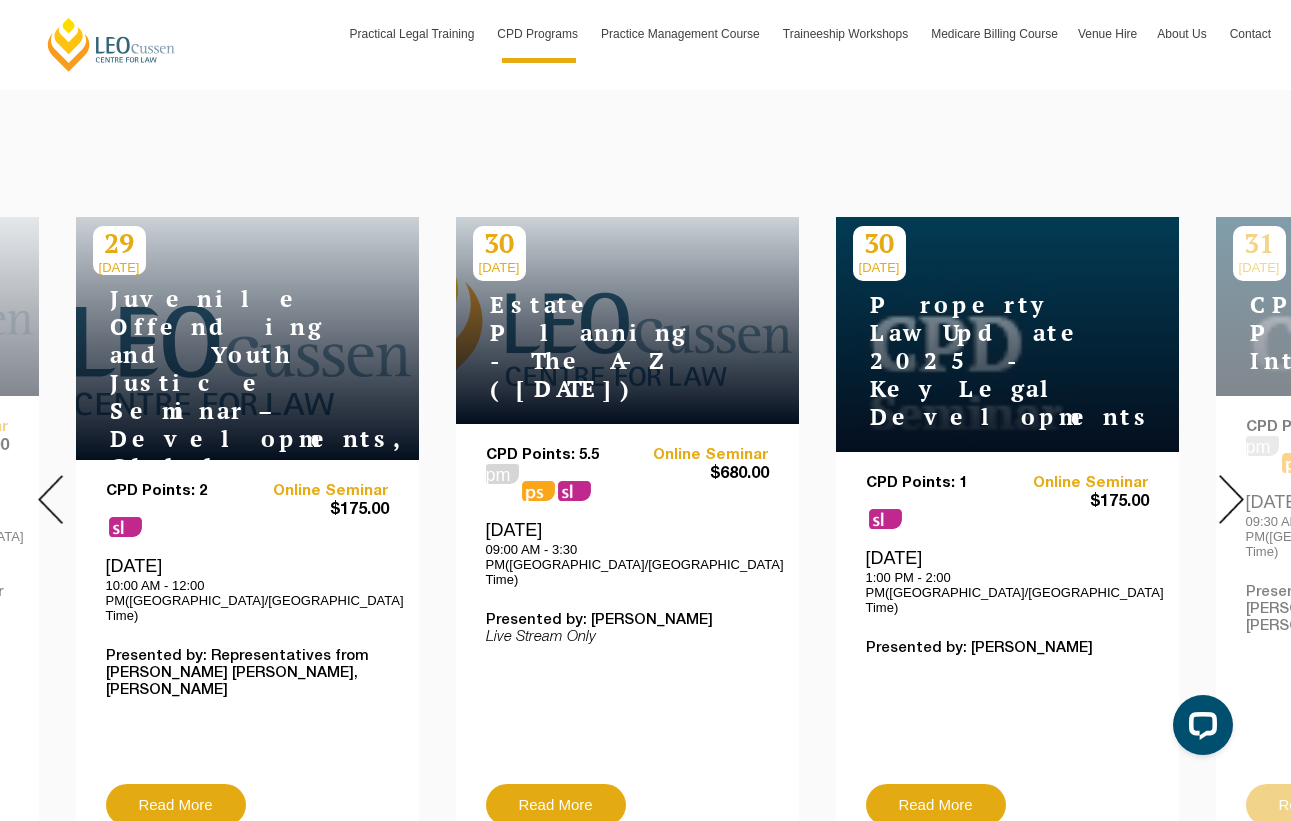 click at bounding box center [1231, 499] 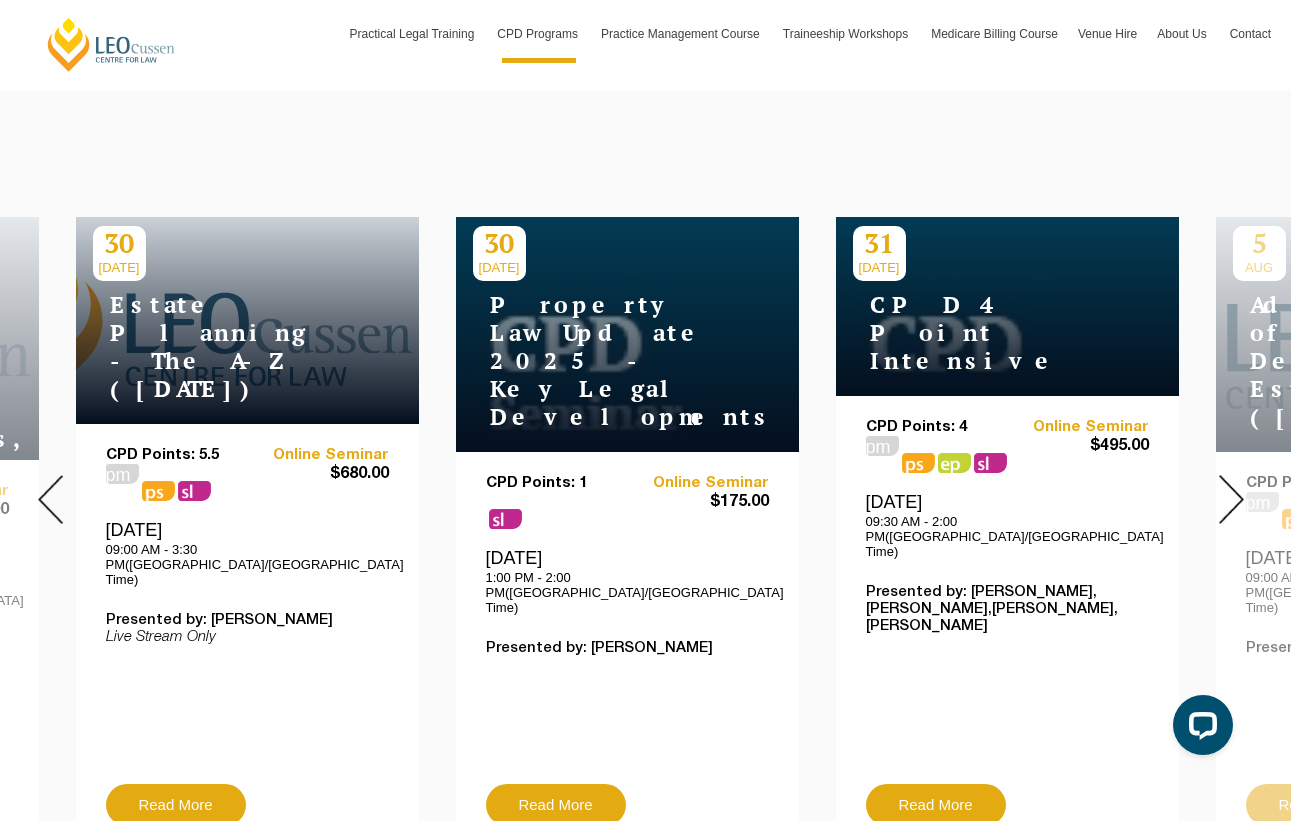 click at bounding box center (1231, 499) 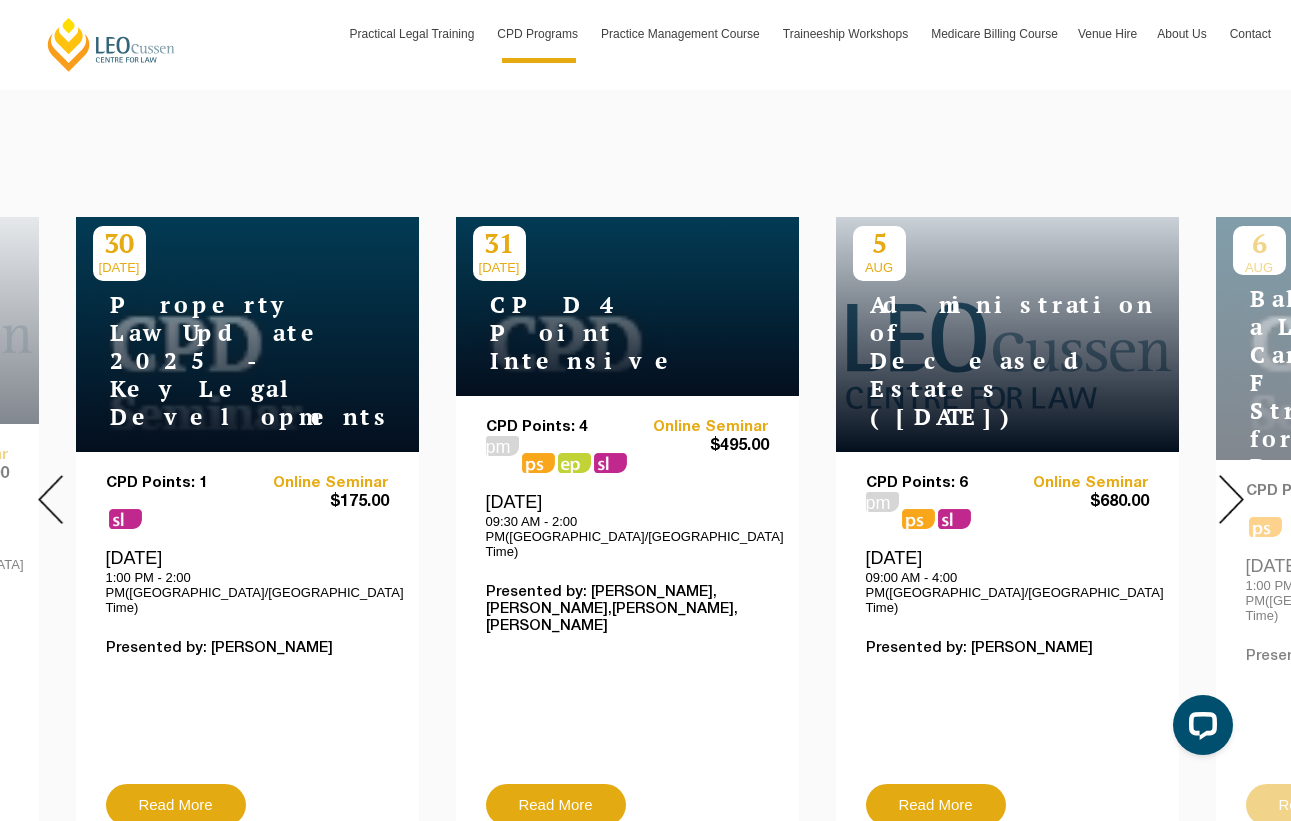 click at bounding box center [1231, 499] 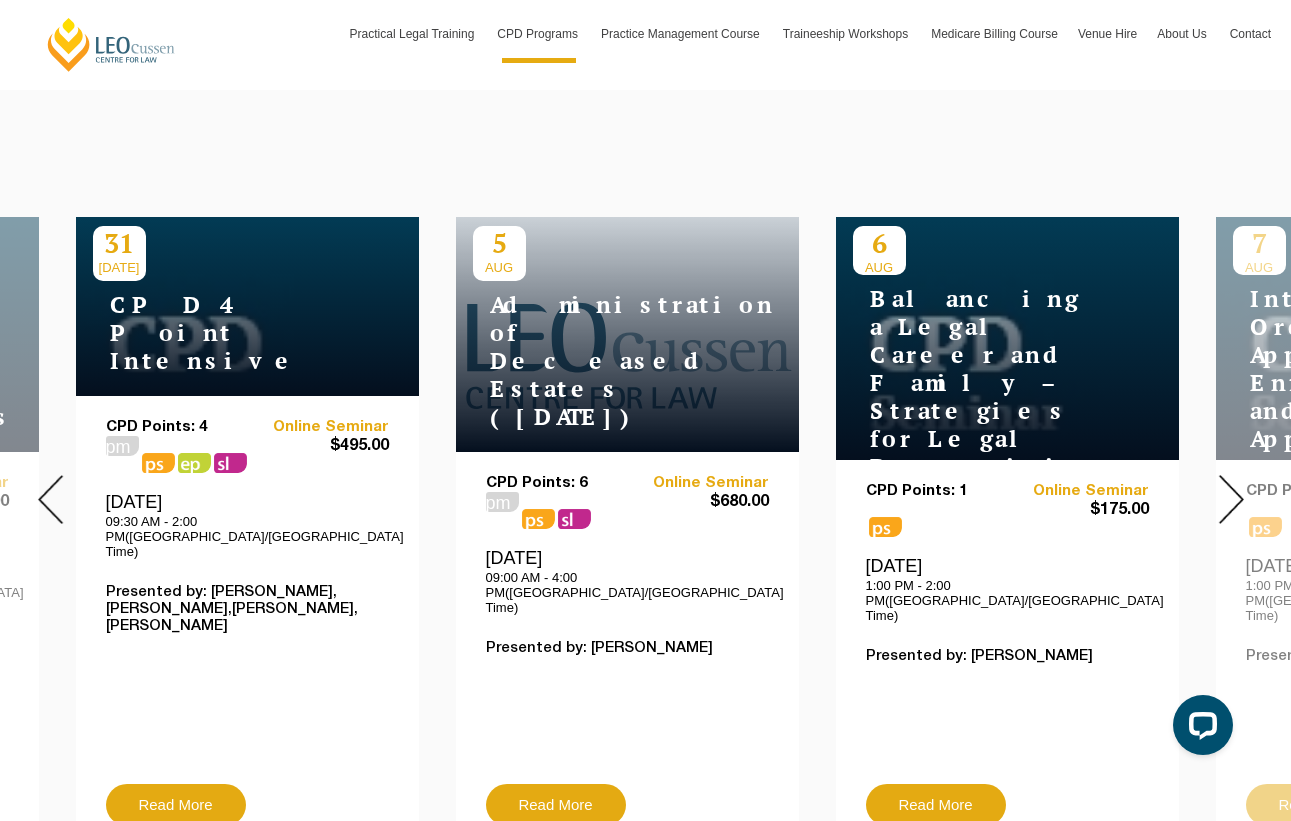 click at bounding box center (1231, 499) 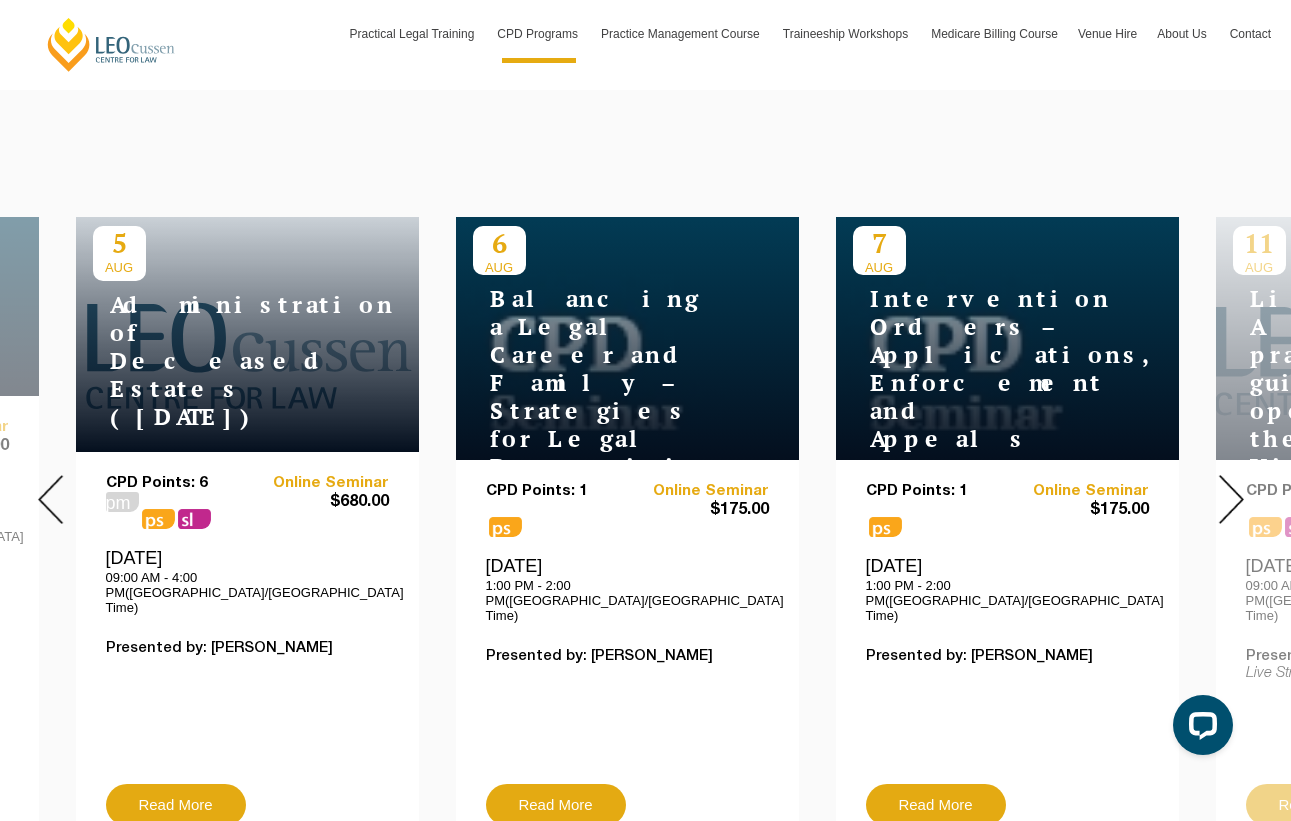 click at bounding box center (1231, 499) 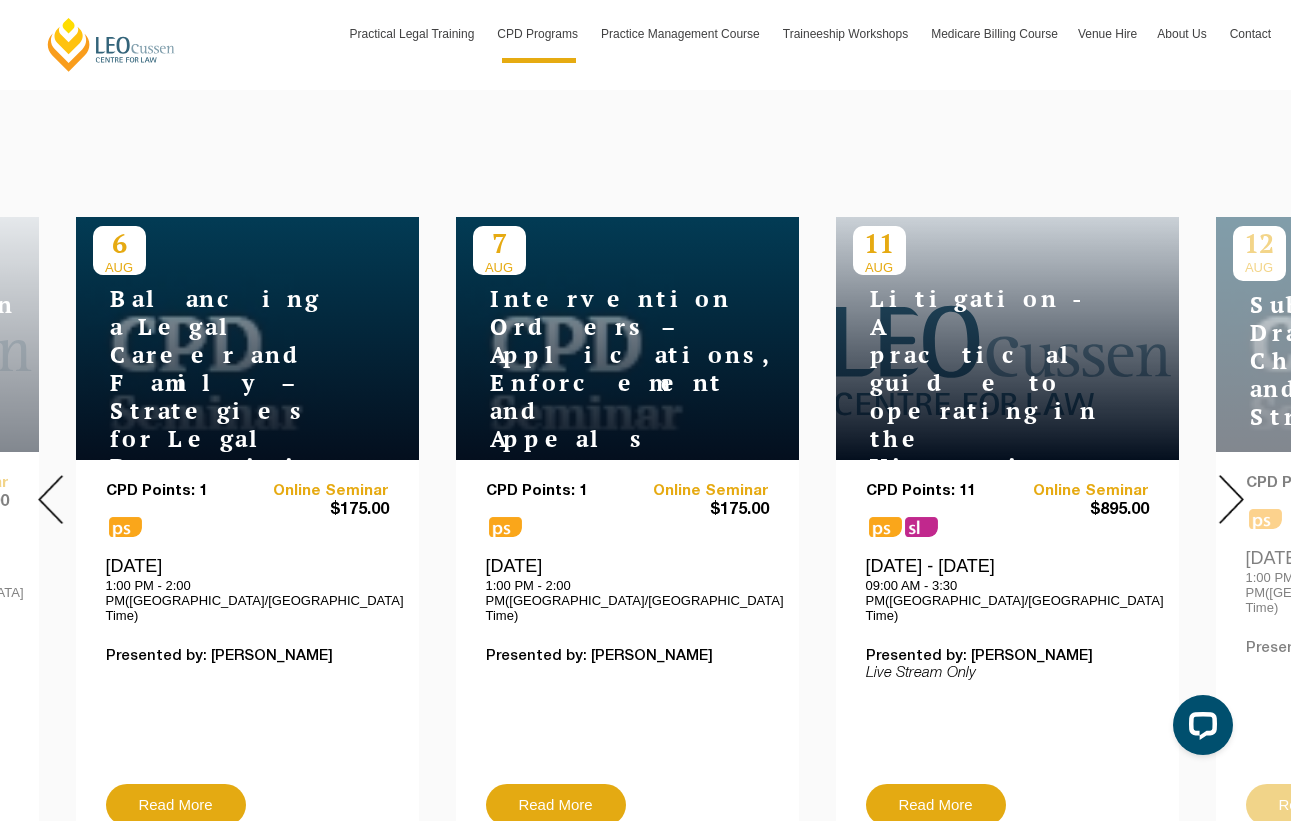 click at bounding box center (1231, 499) 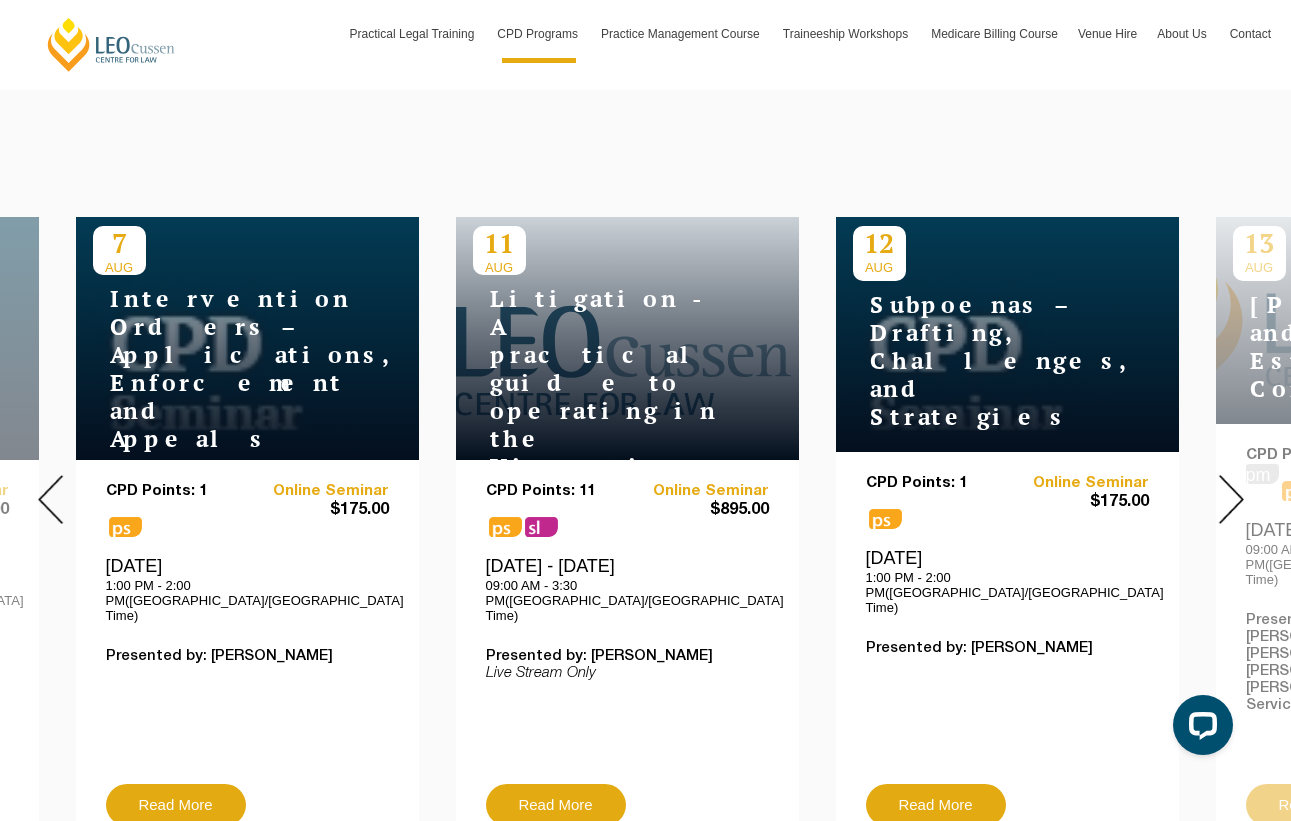 click at bounding box center [1231, 499] 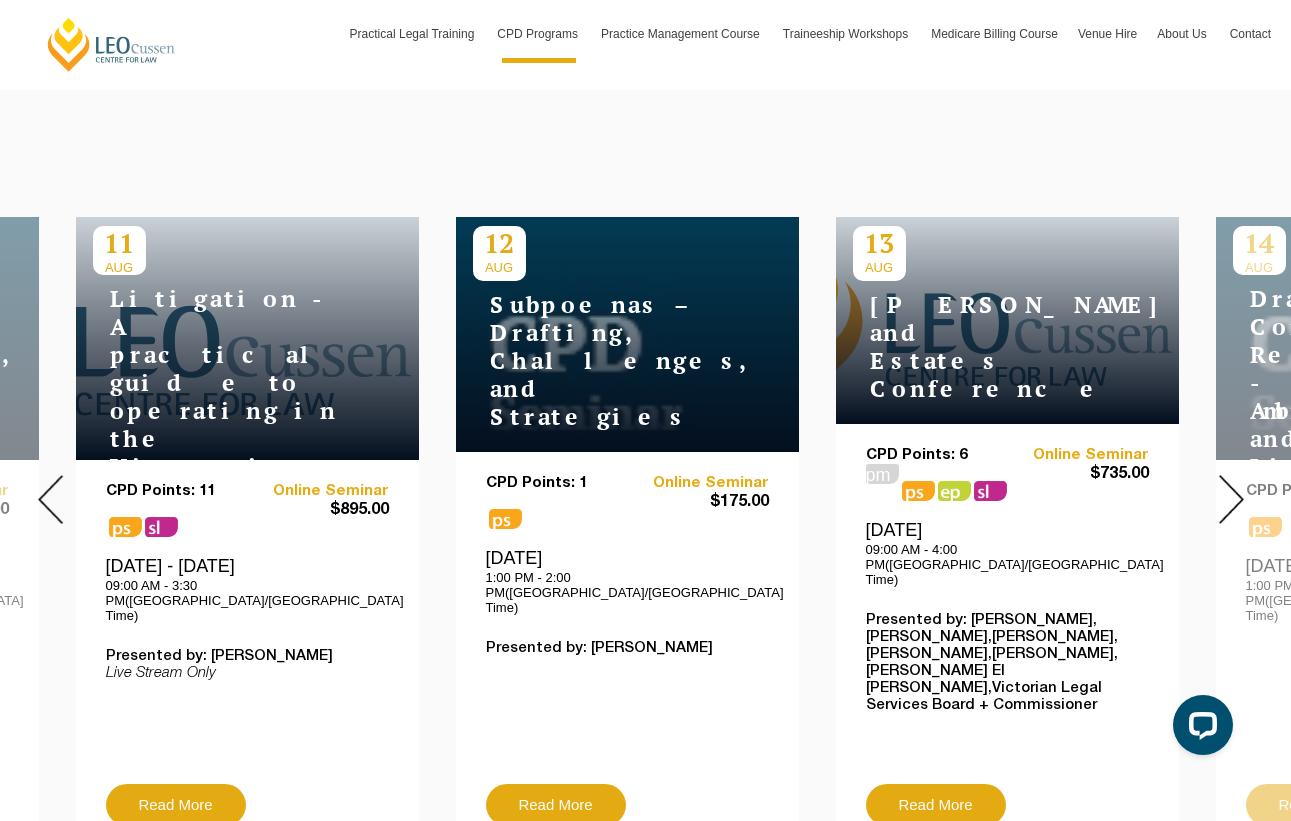 click at bounding box center (1231, 499) 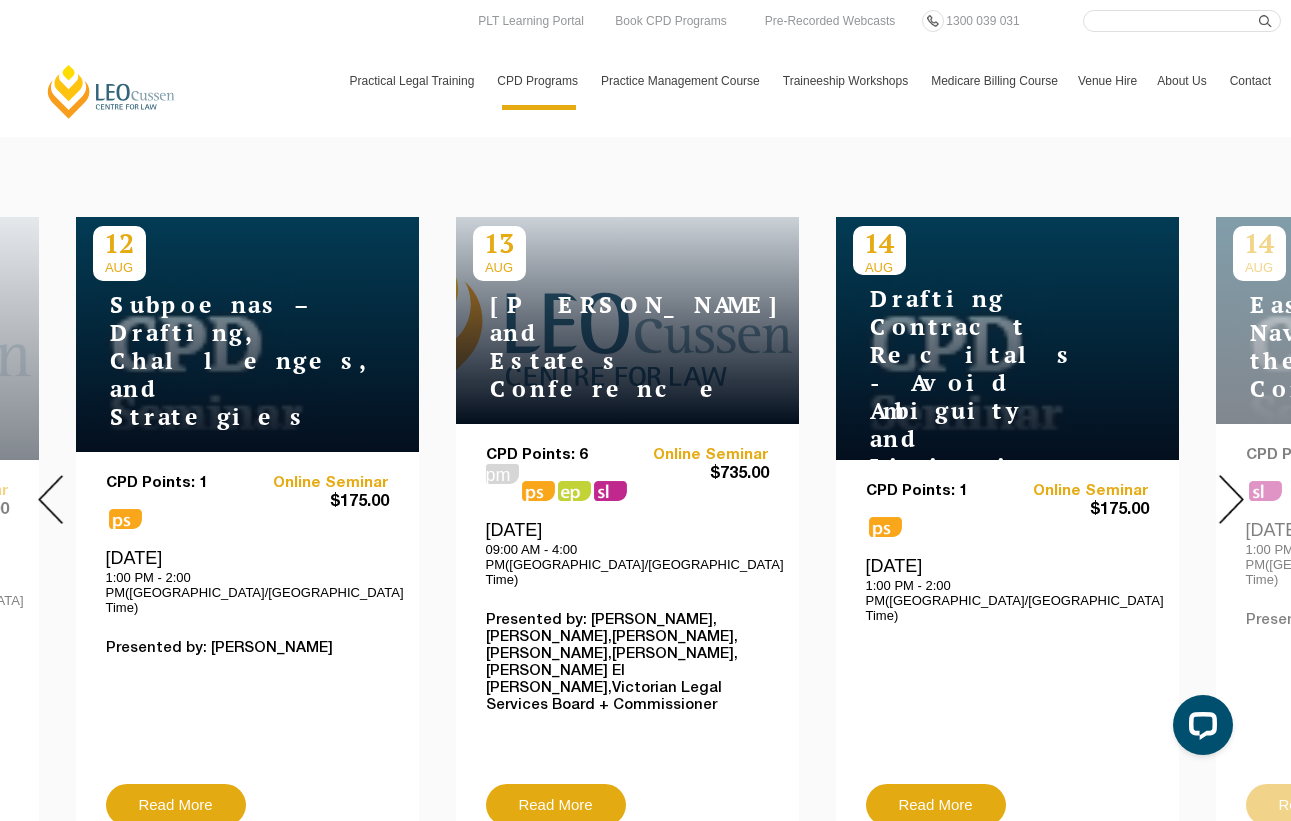 click at bounding box center (1231, 499) 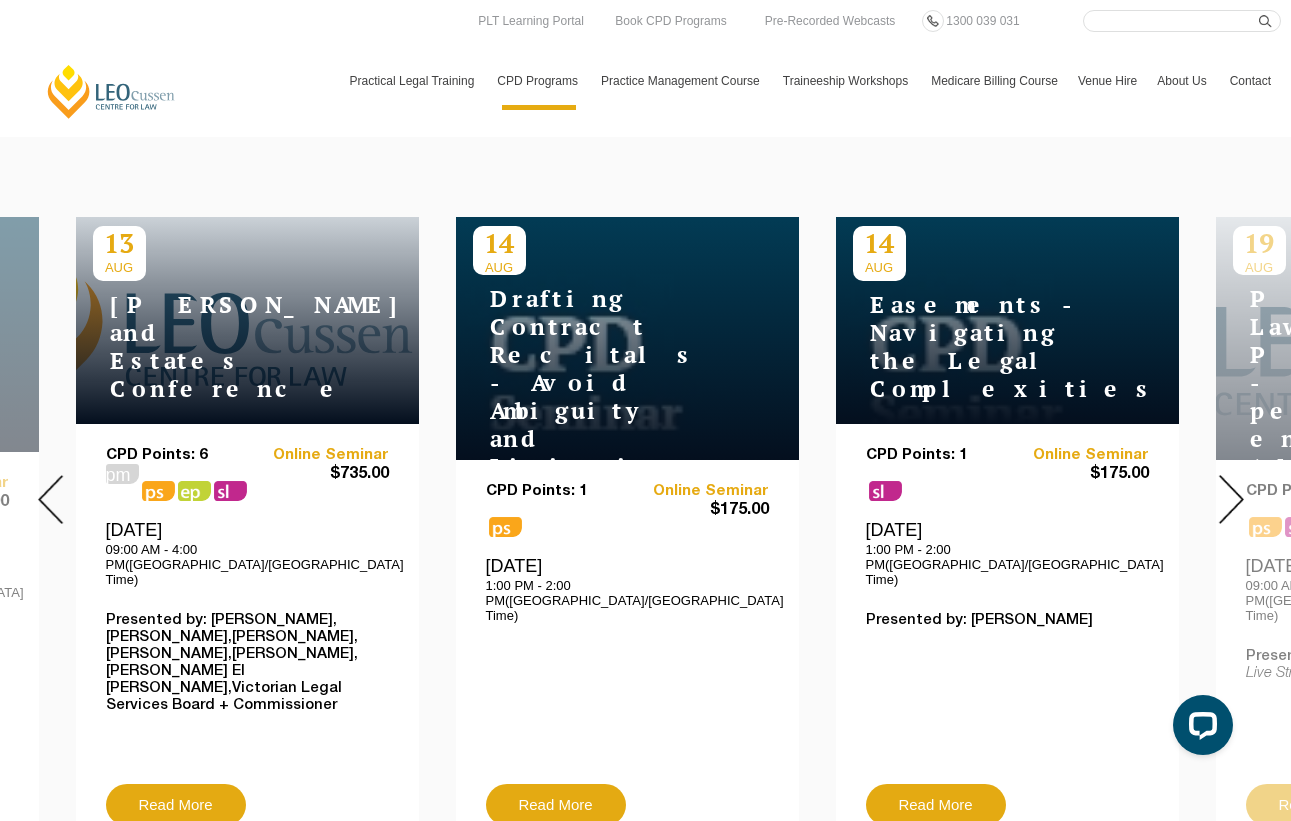 click at bounding box center [1231, 499] 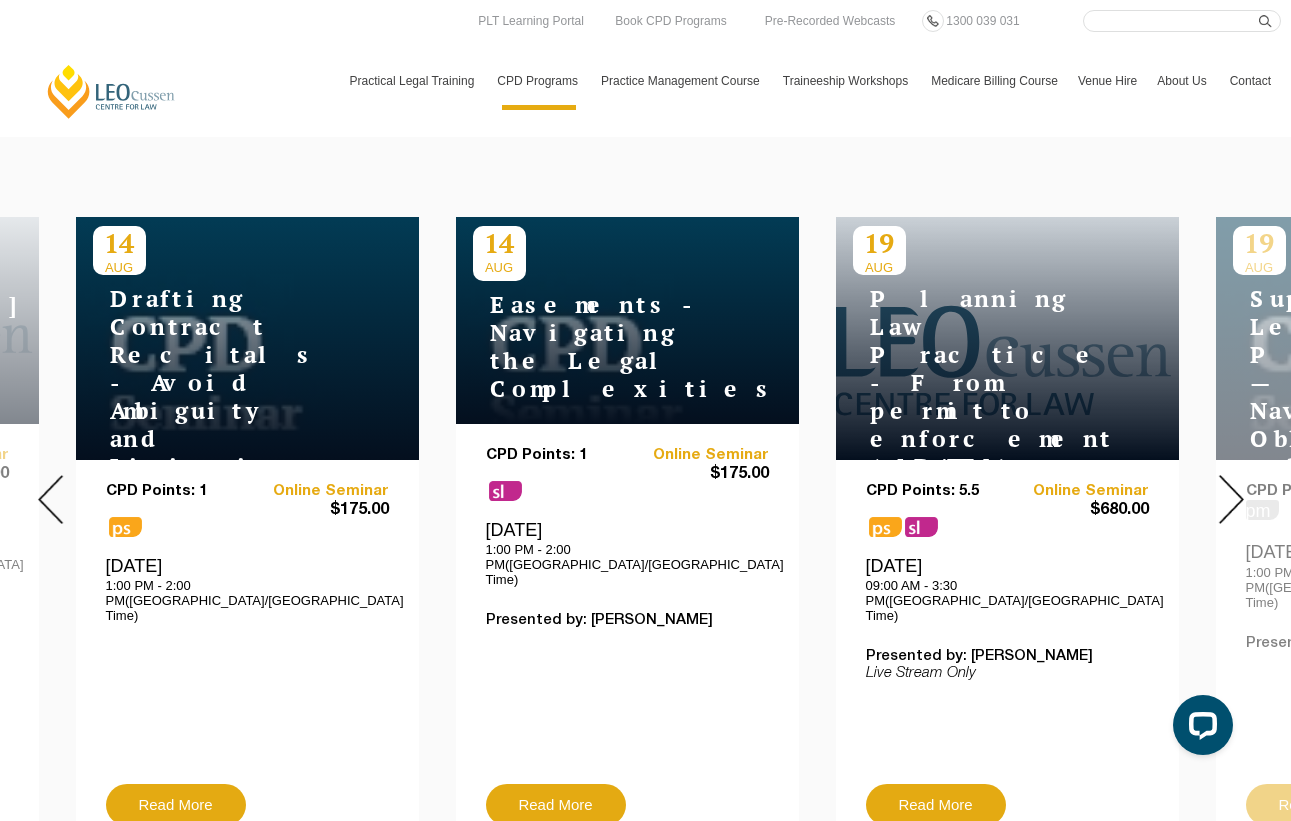 click at bounding box center (1231, 499) 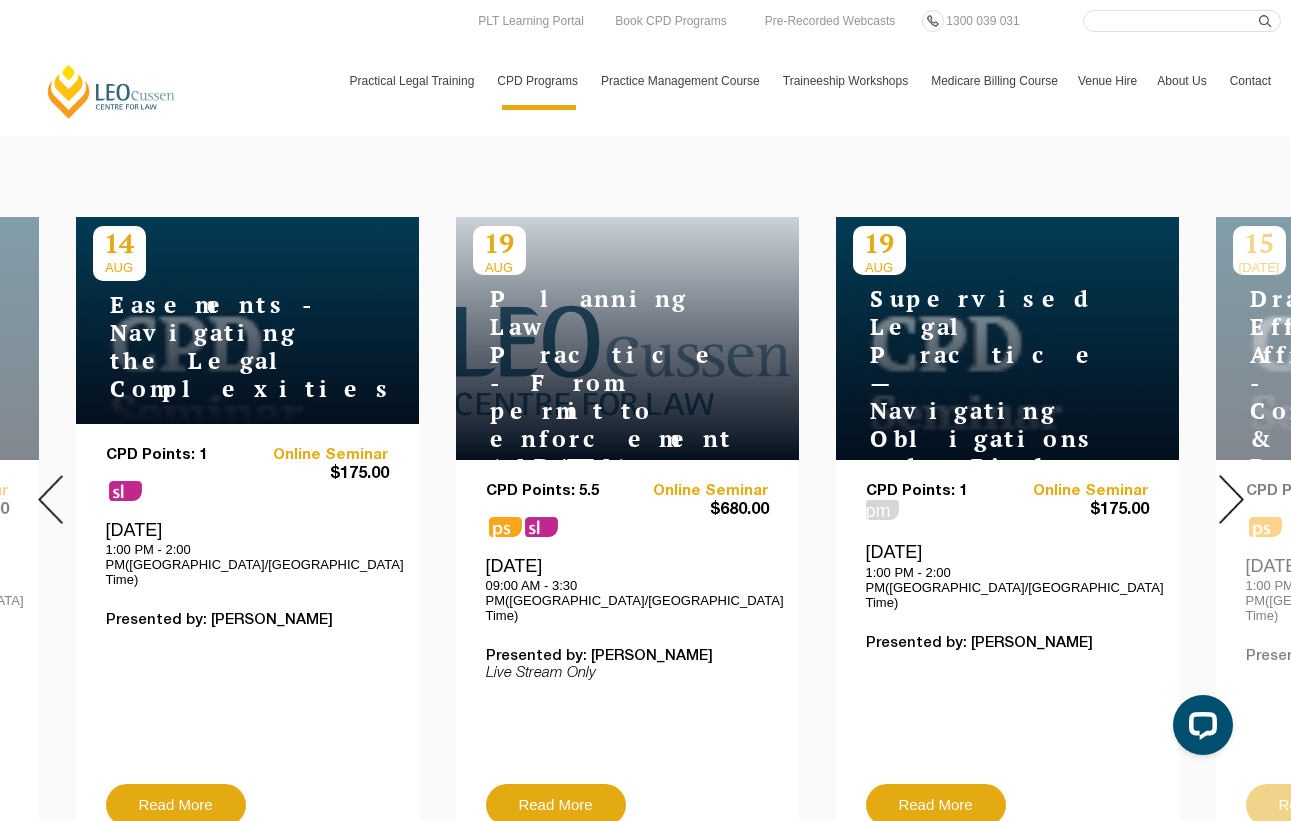 click at bounding box center [1231, 499] 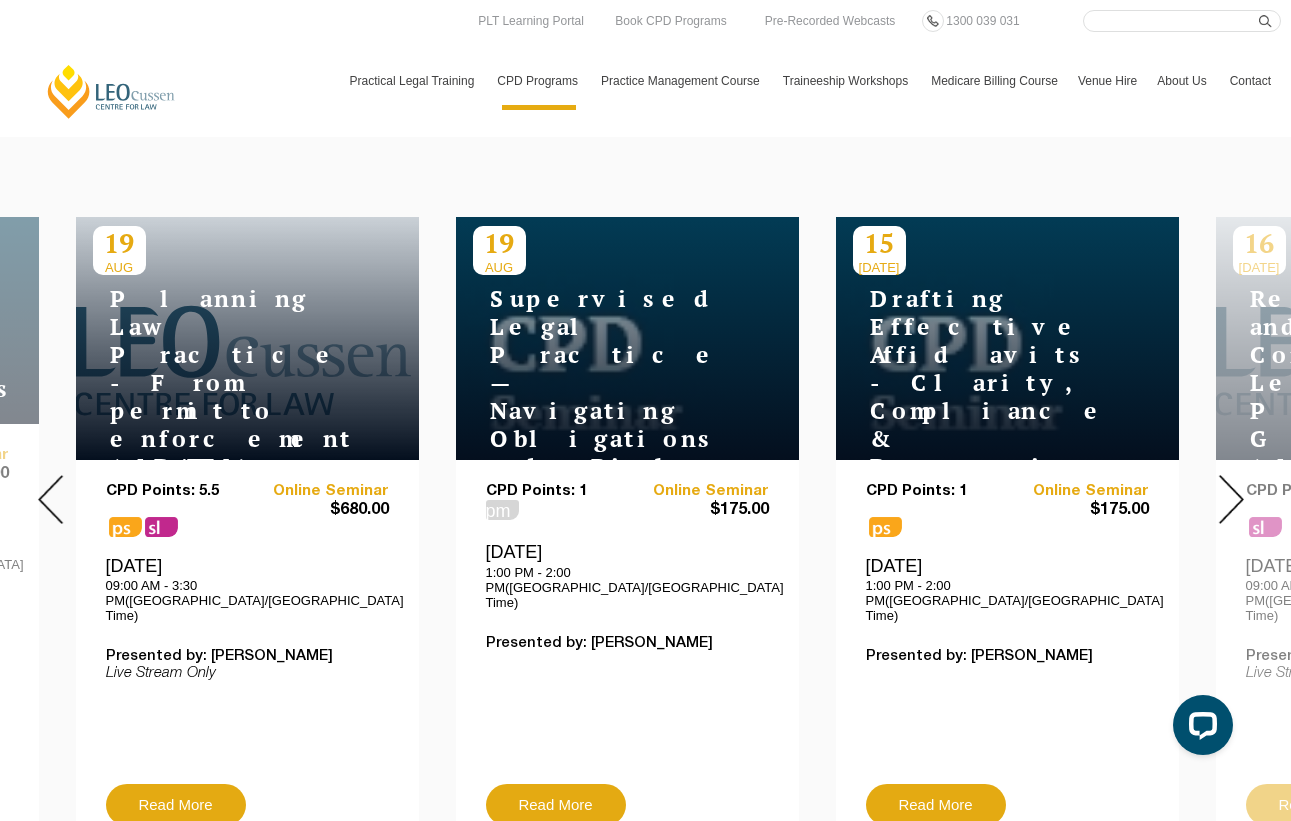 click at bounding box center [1231, 499] 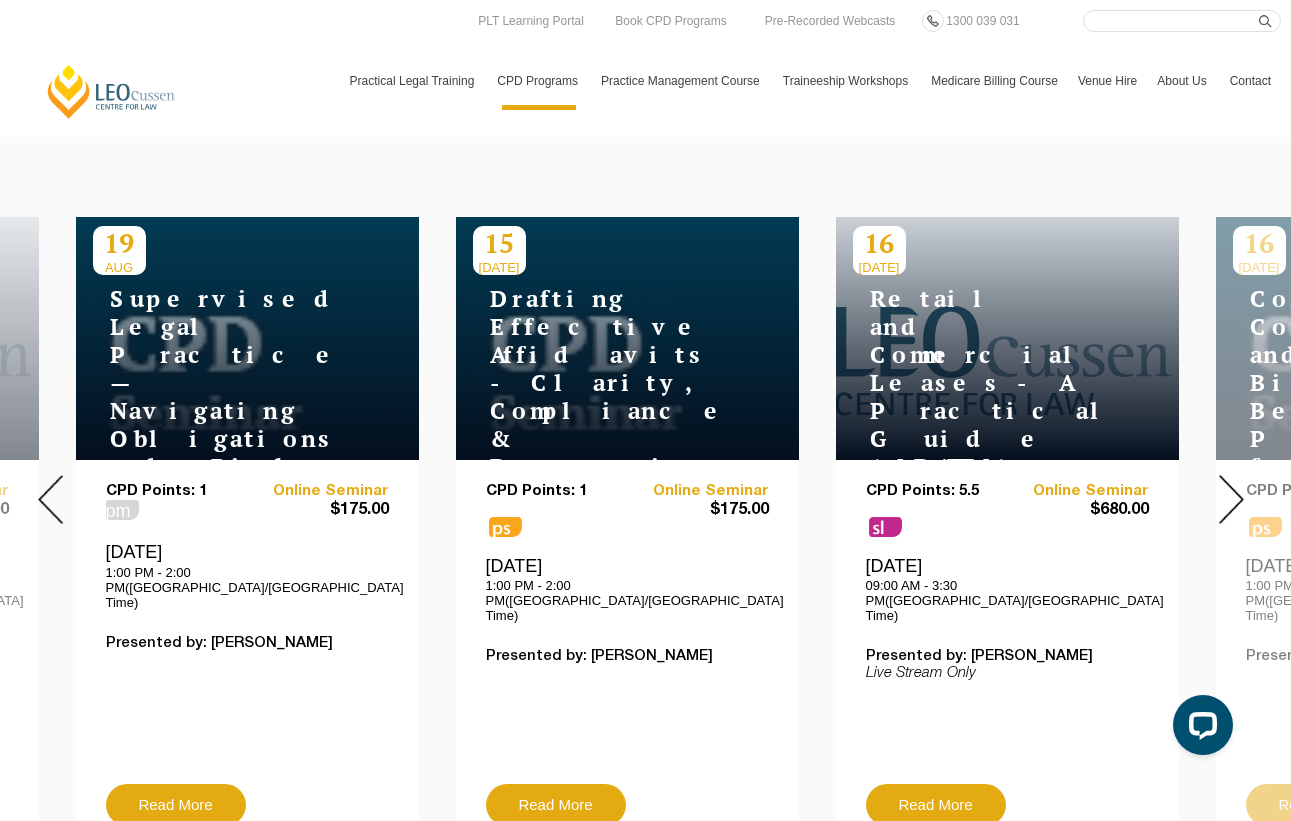 click at bounding box center [1231, 499] 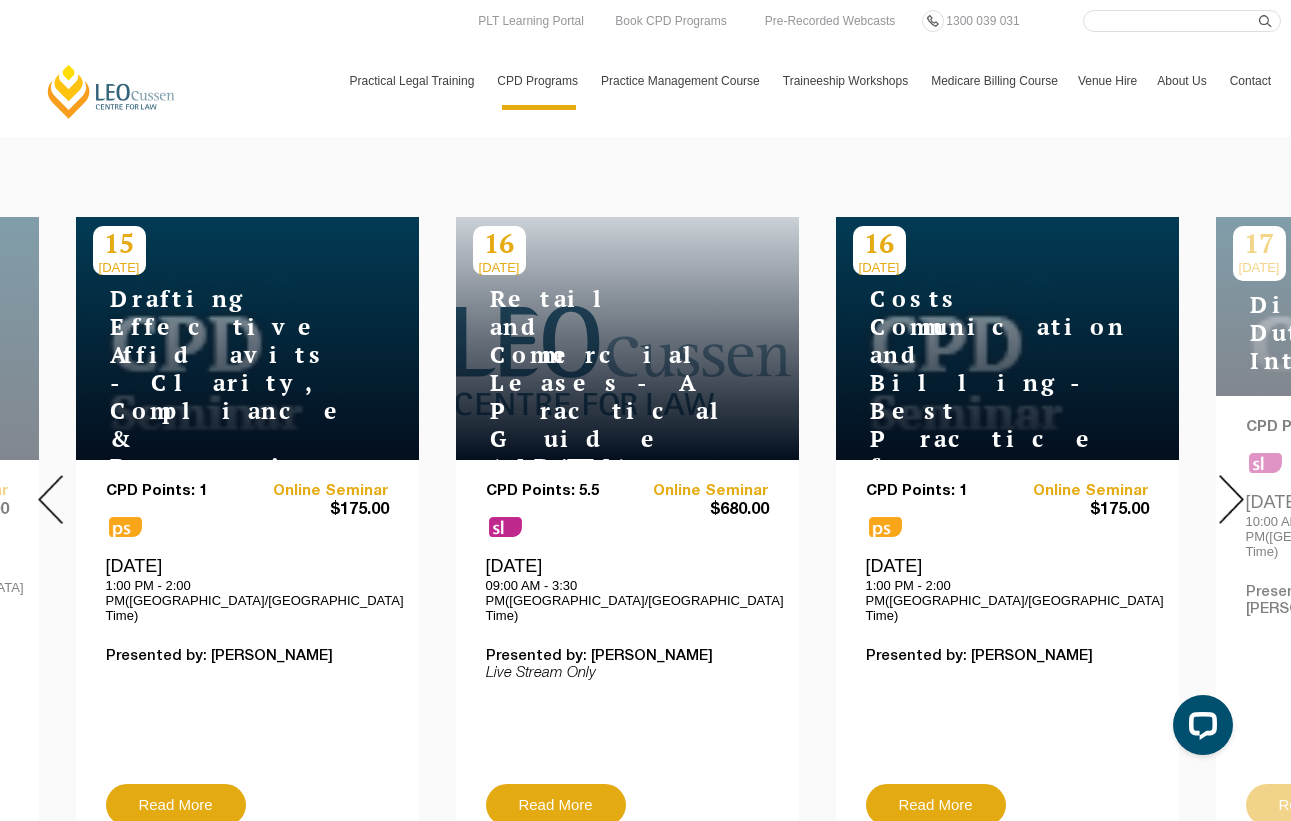 click at bounding box center [1231, 499] 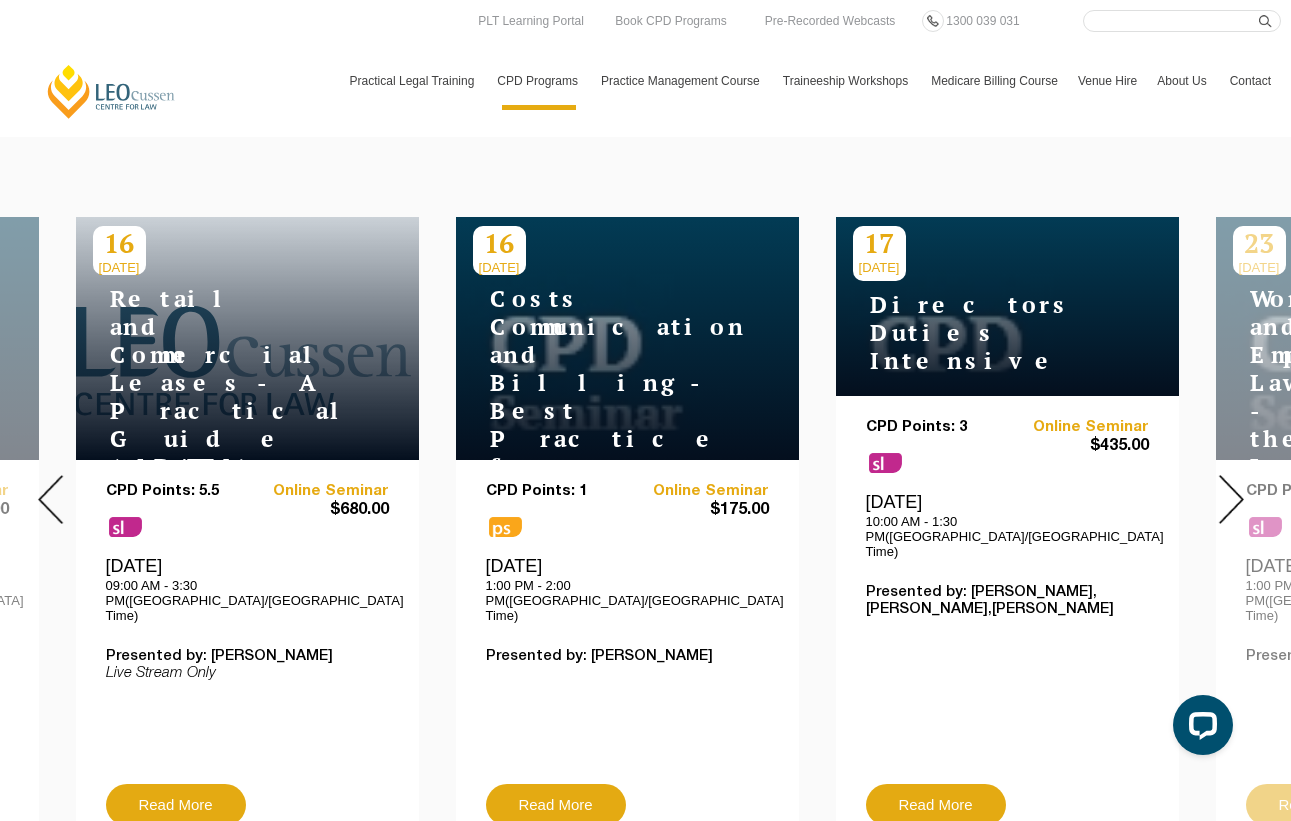click at bounding box center [1231, 499] 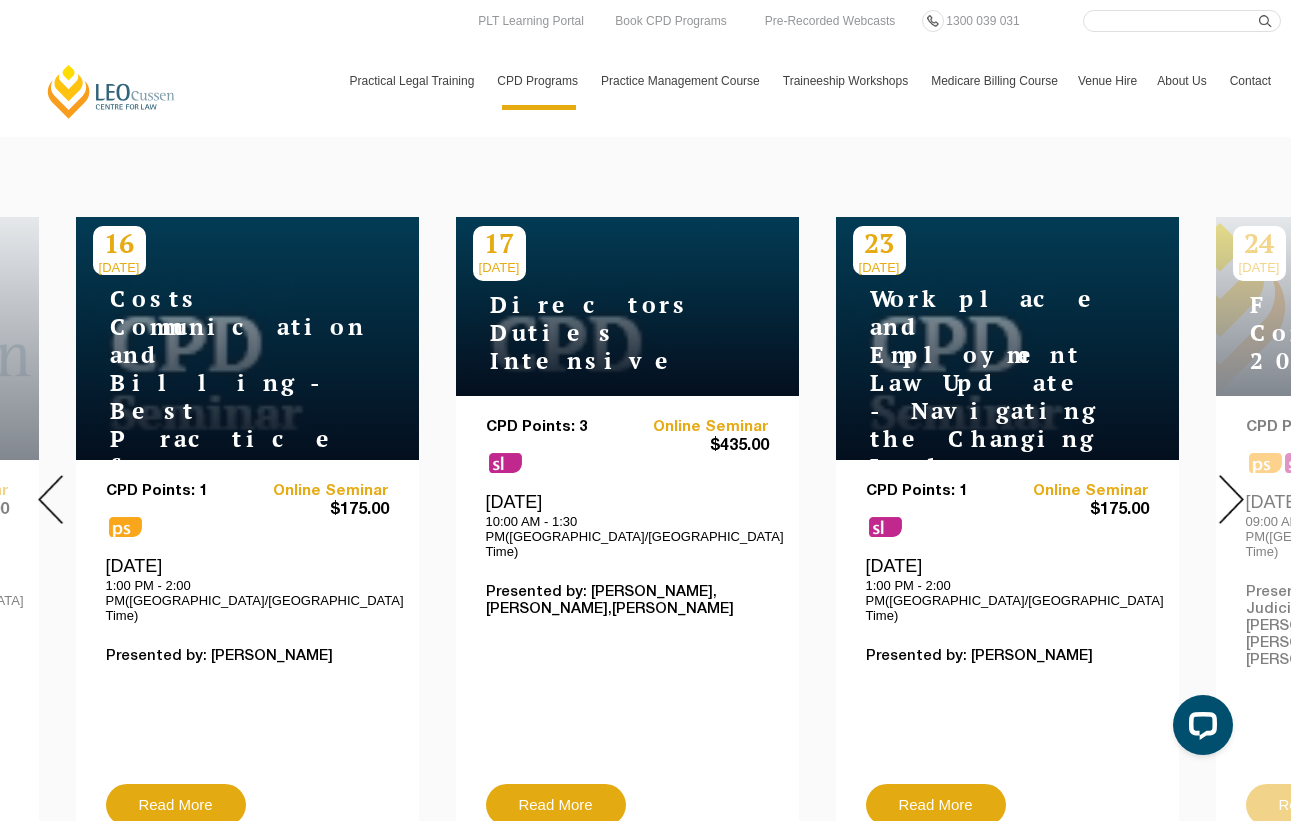 click at bounding box center [1231, 499] 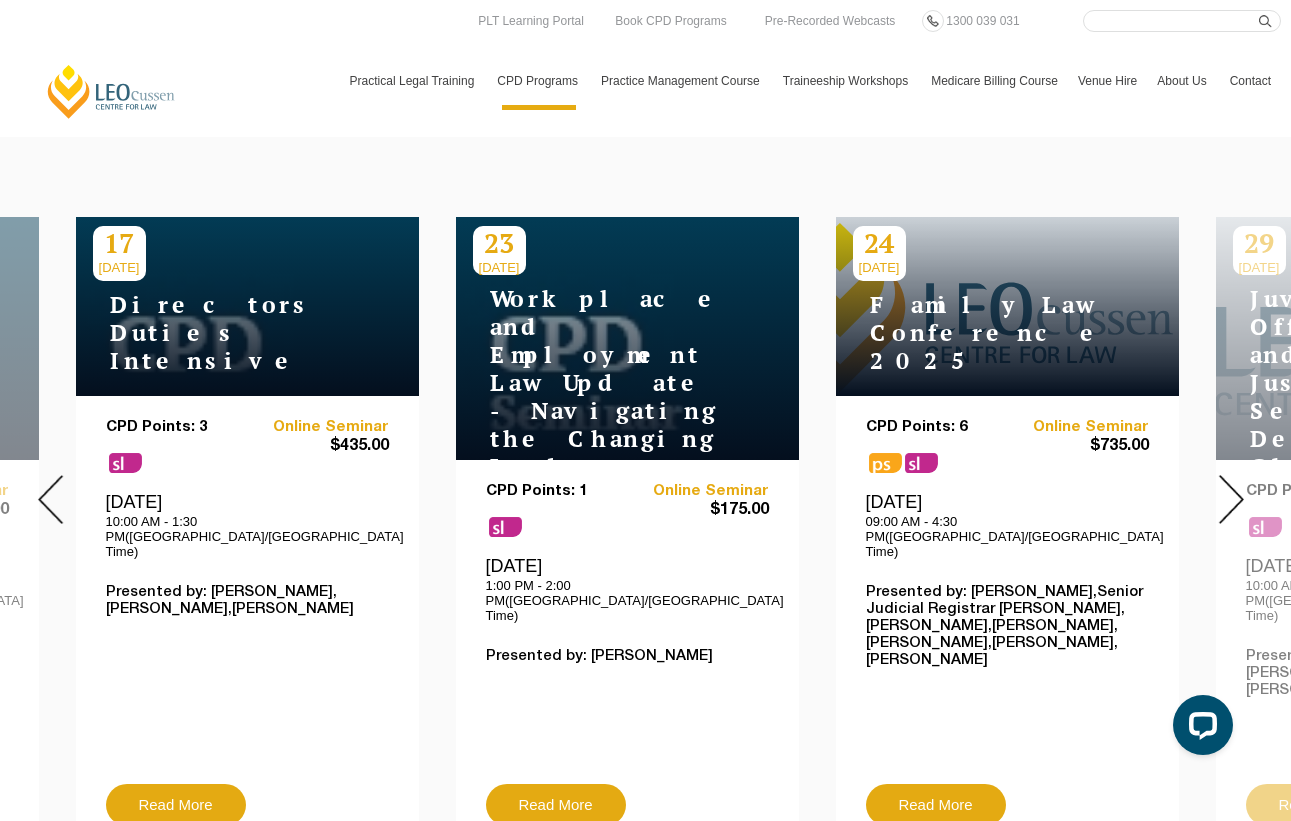 click at bounding box center (1231, 499) 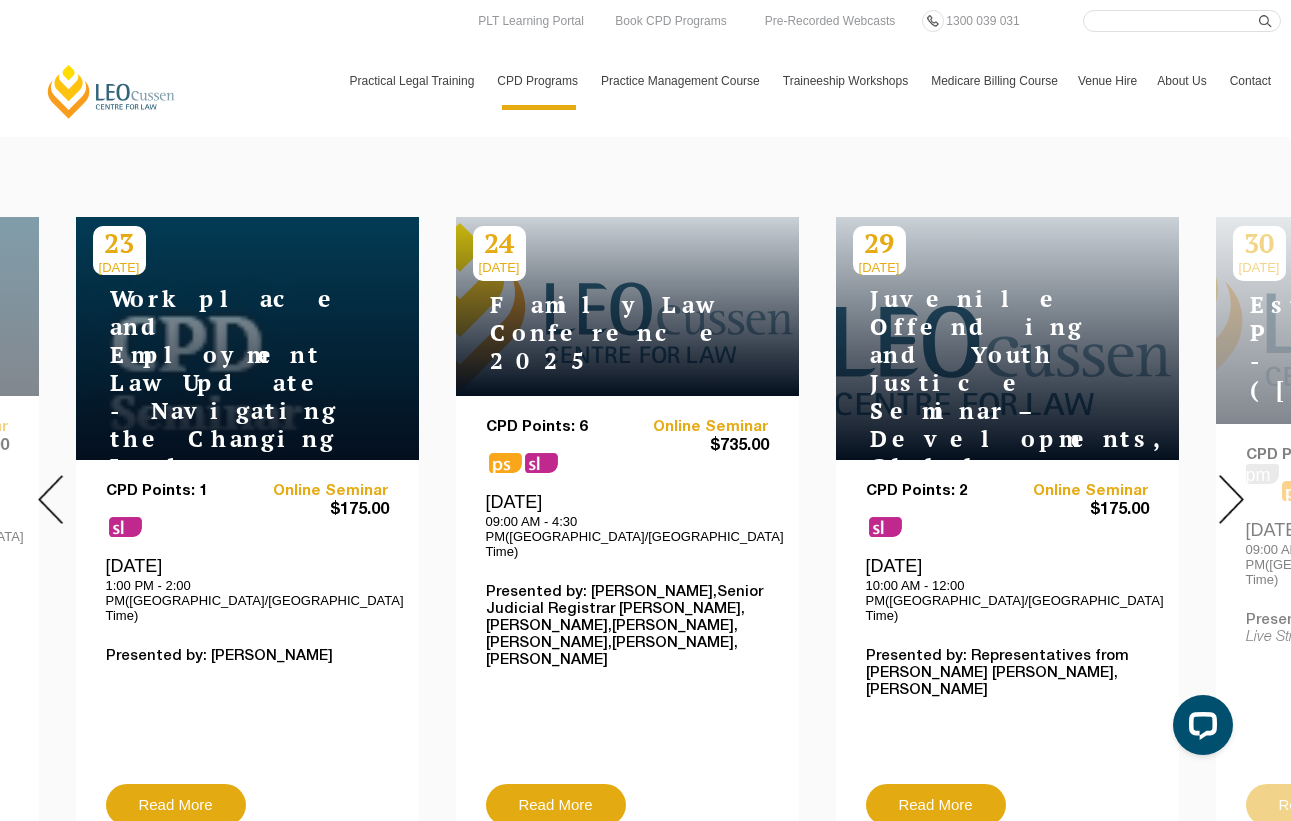 click at bounding box center (1231, 499) 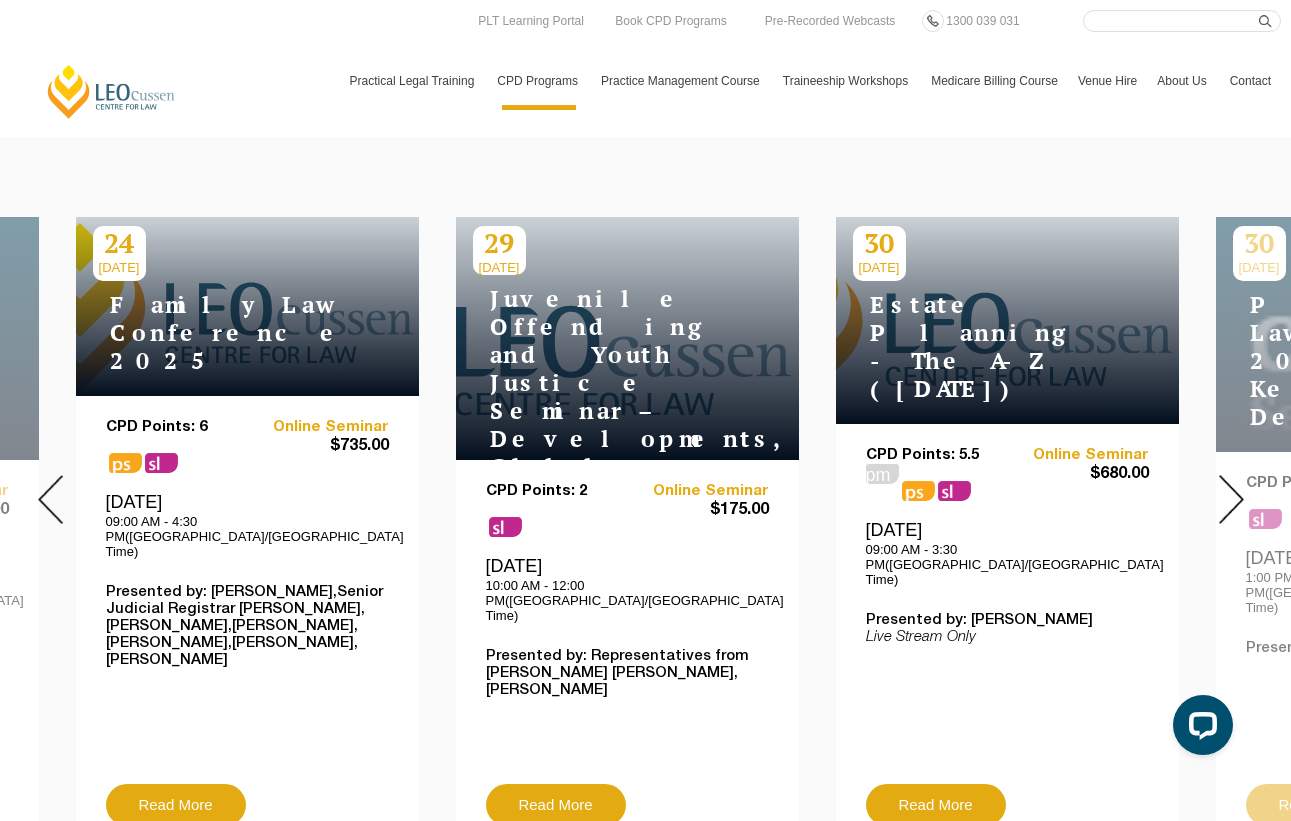 click at bounding box center (1231, 499) 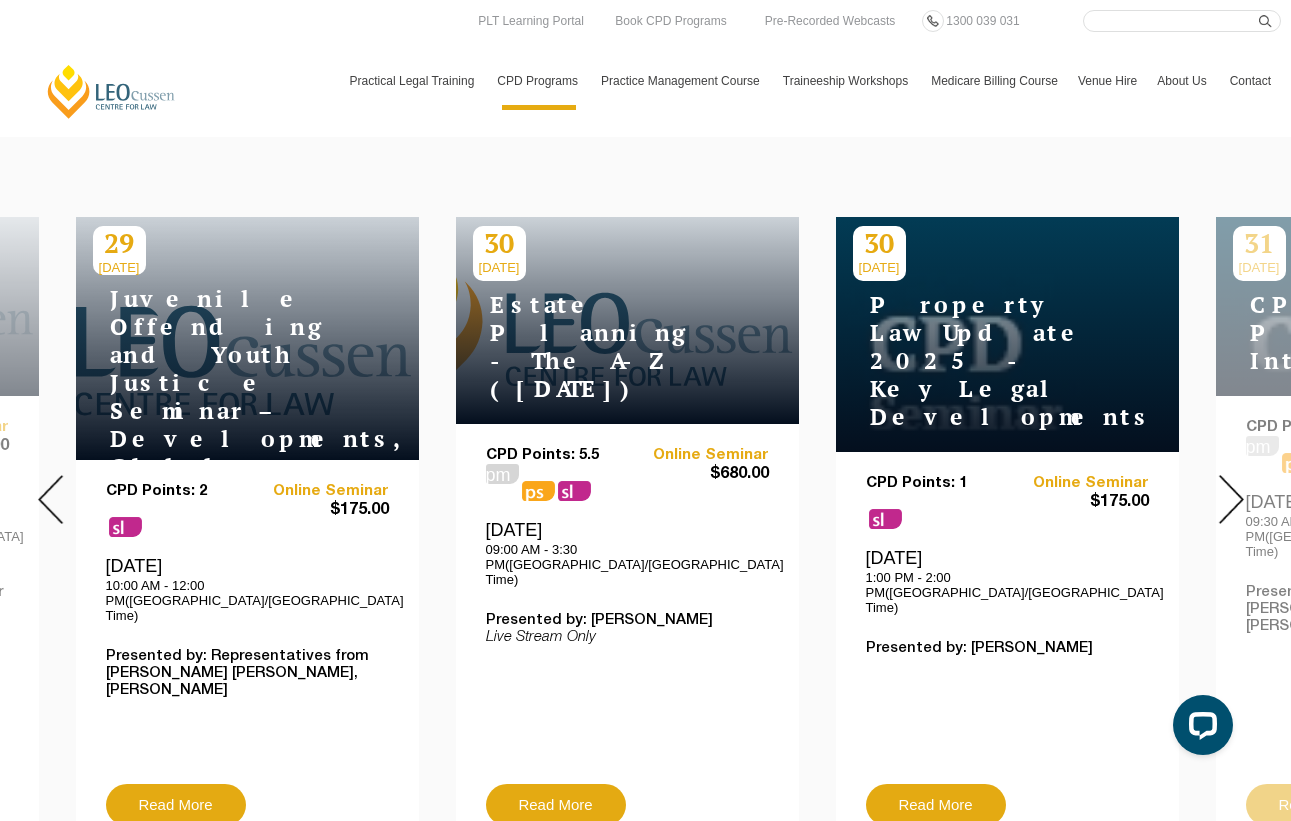 click at bounding box center [1231, 499] 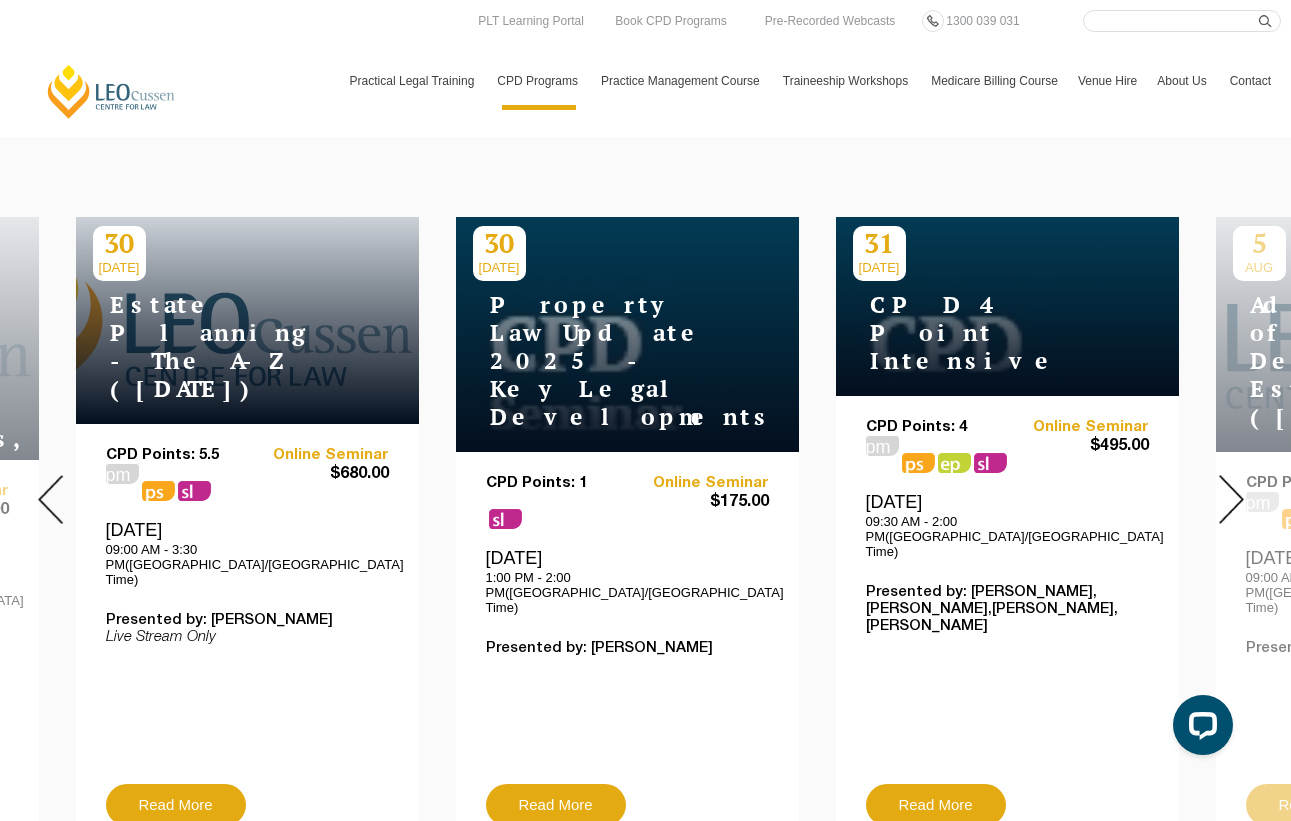 click at bounding box center [1231, 499] 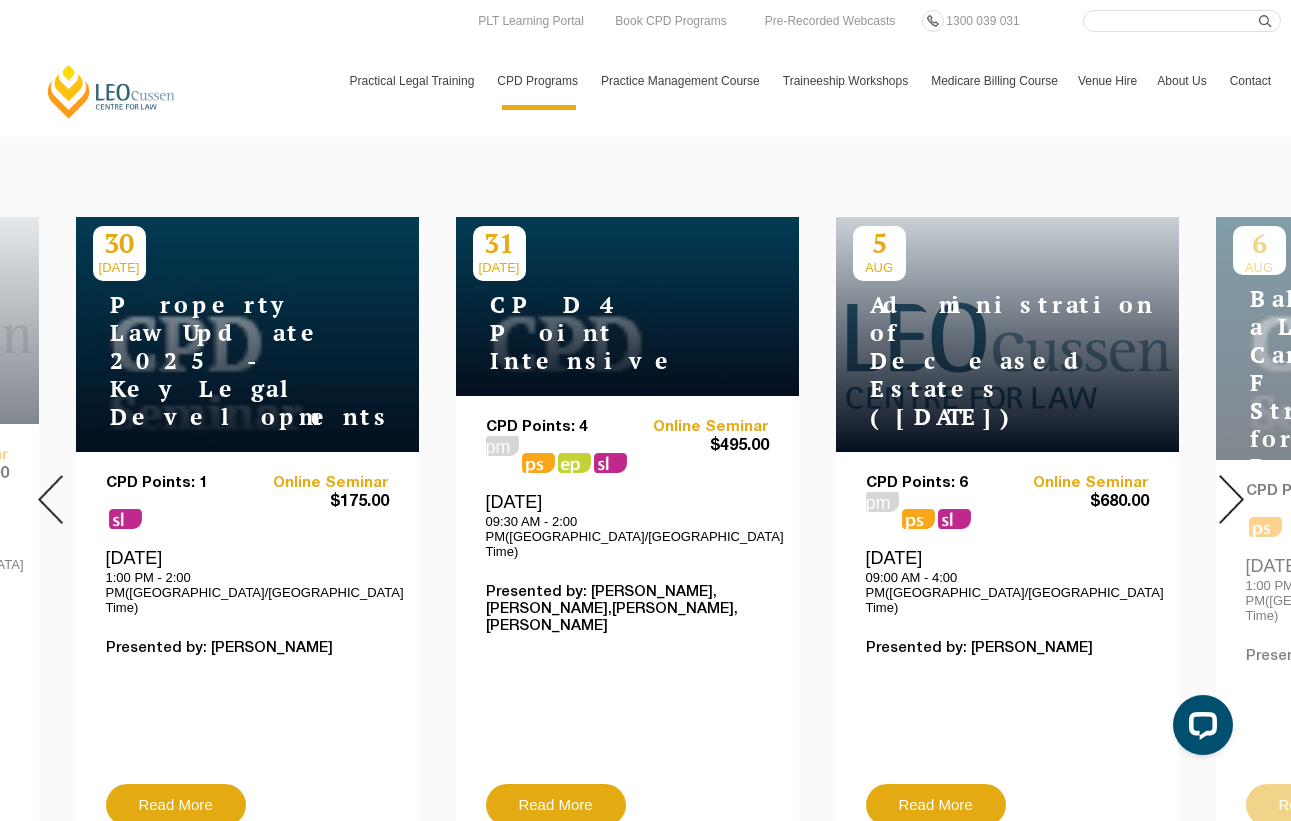 click at bounding box center (1231, 499) 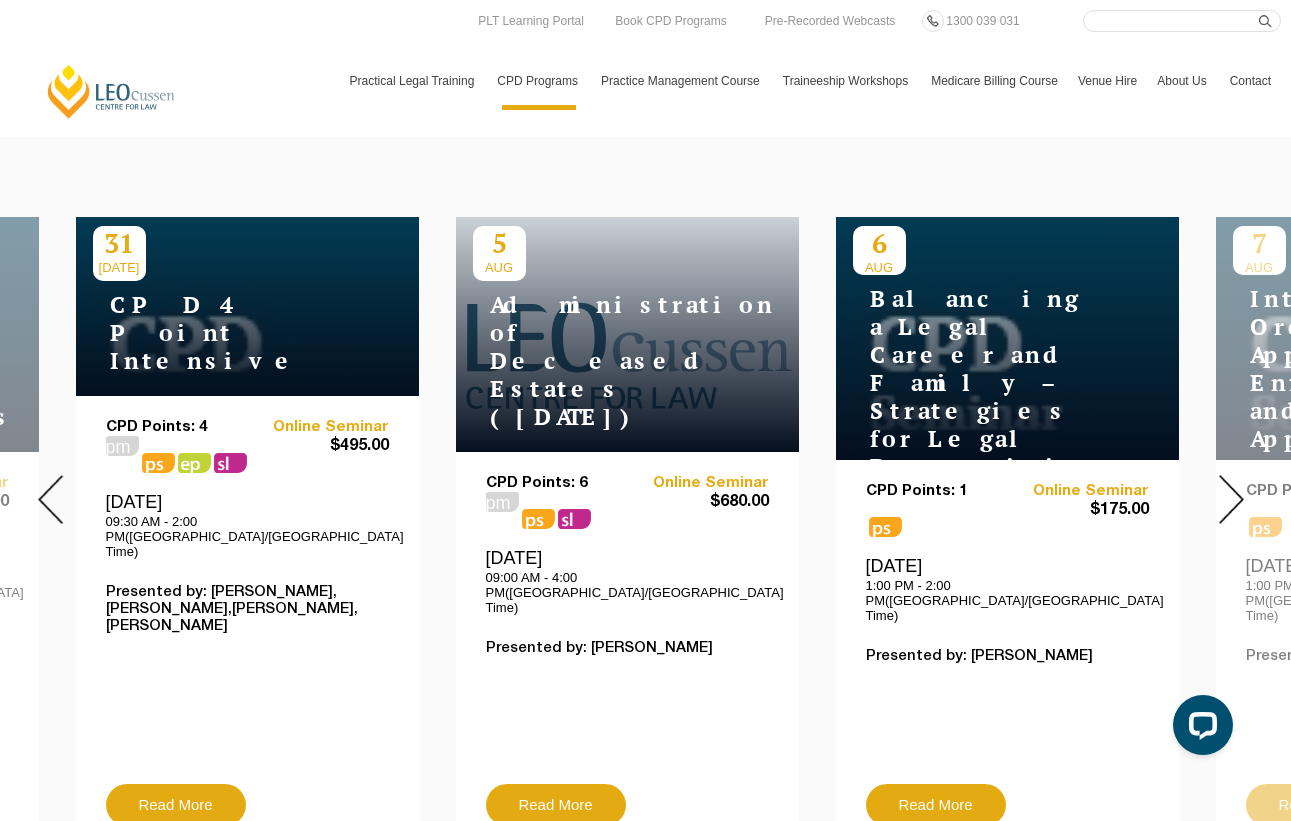 click at bounding box center (1231, 499) 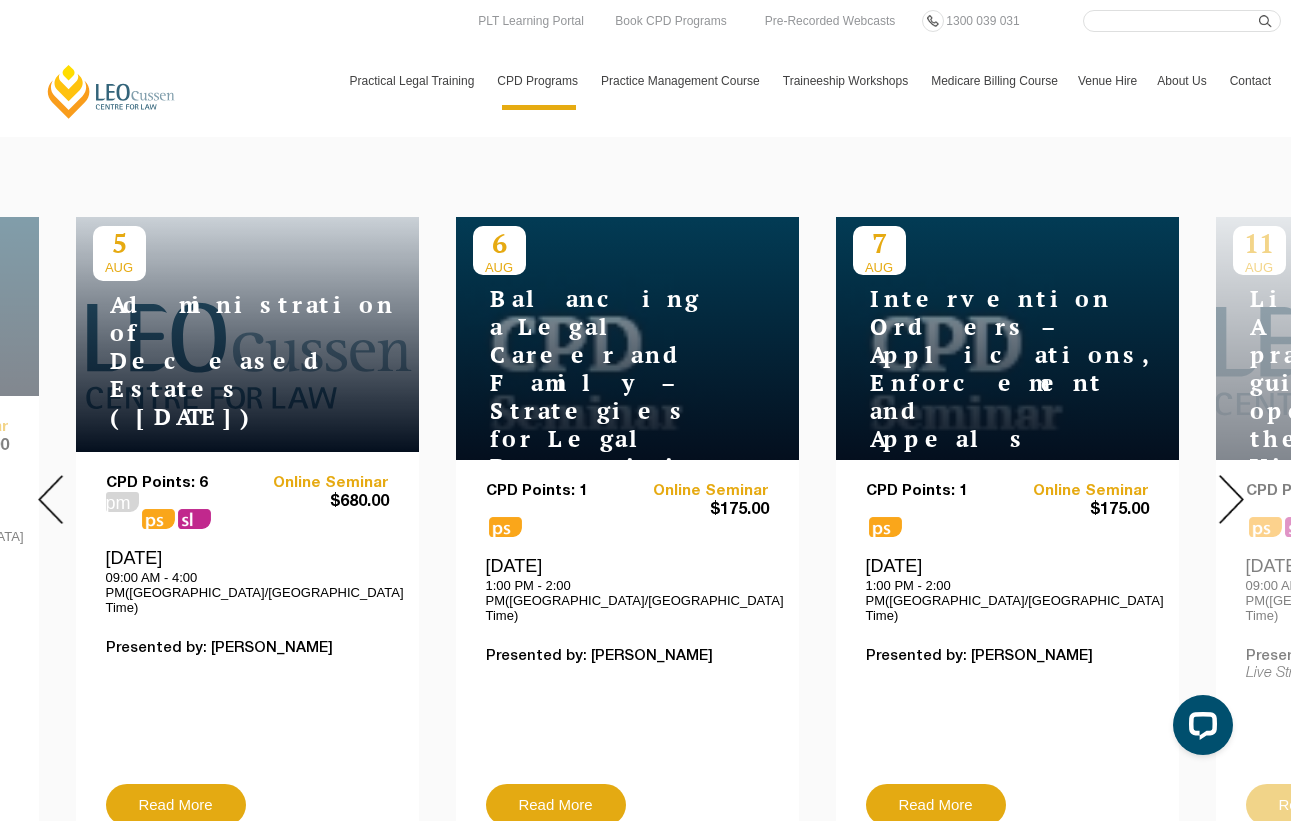 click at bounding box center [1231, 499] 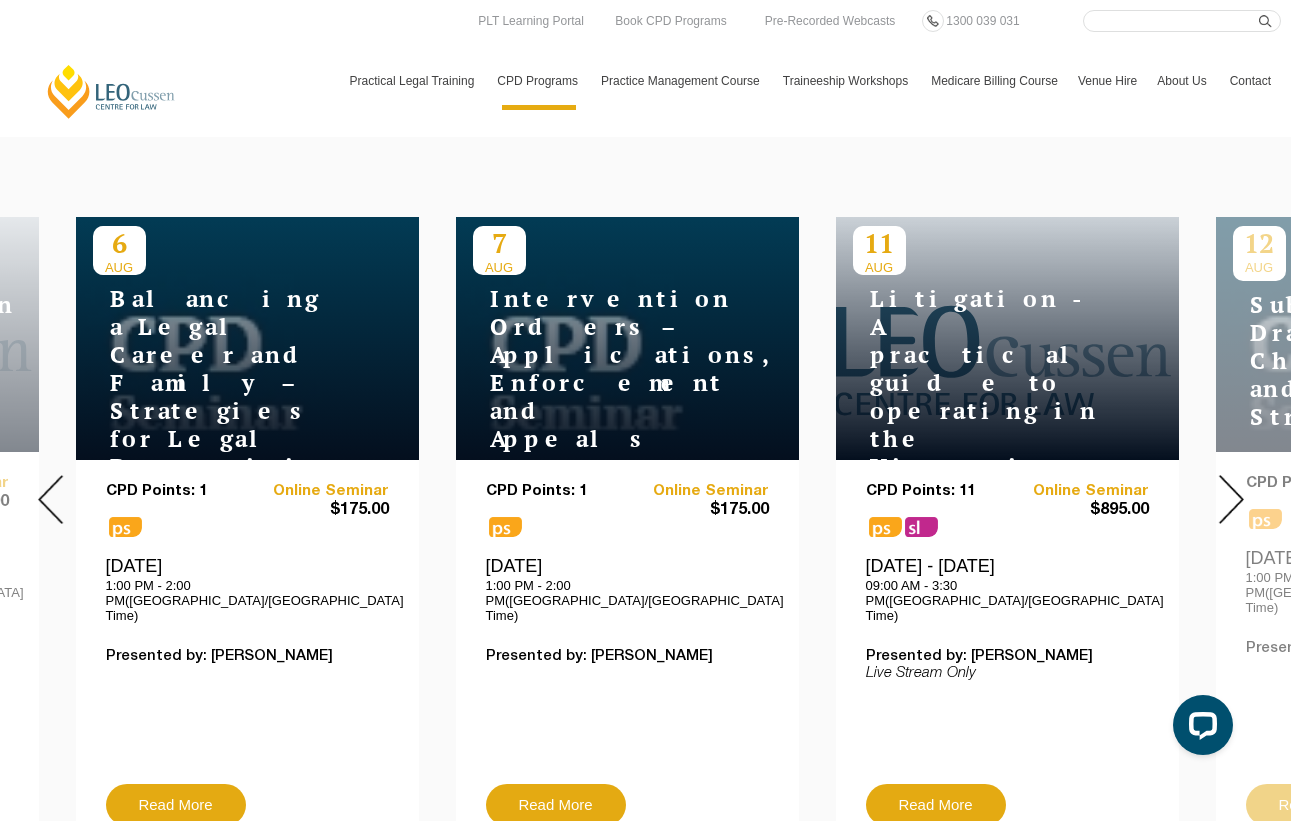 click at bounding box center (1231, 499) 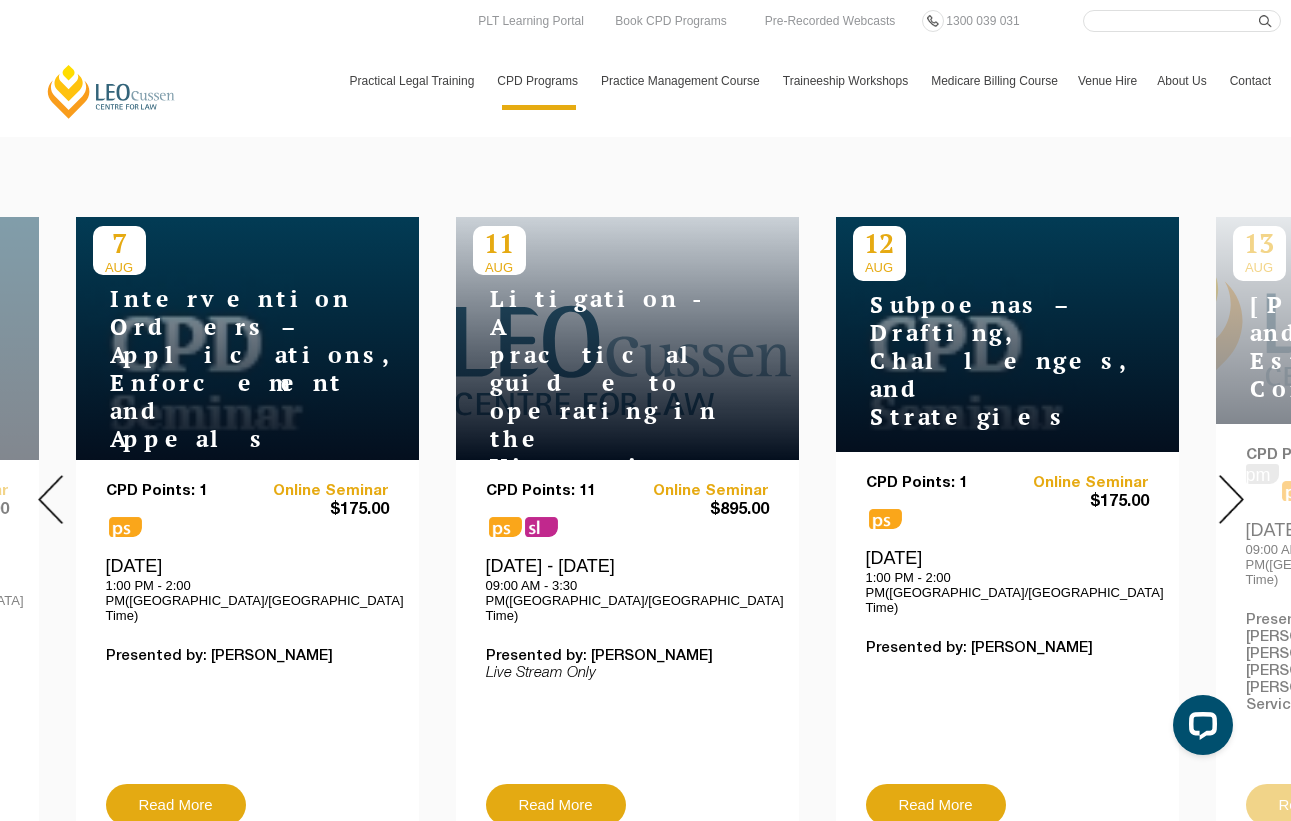 click at bounding box center (1231, 499) 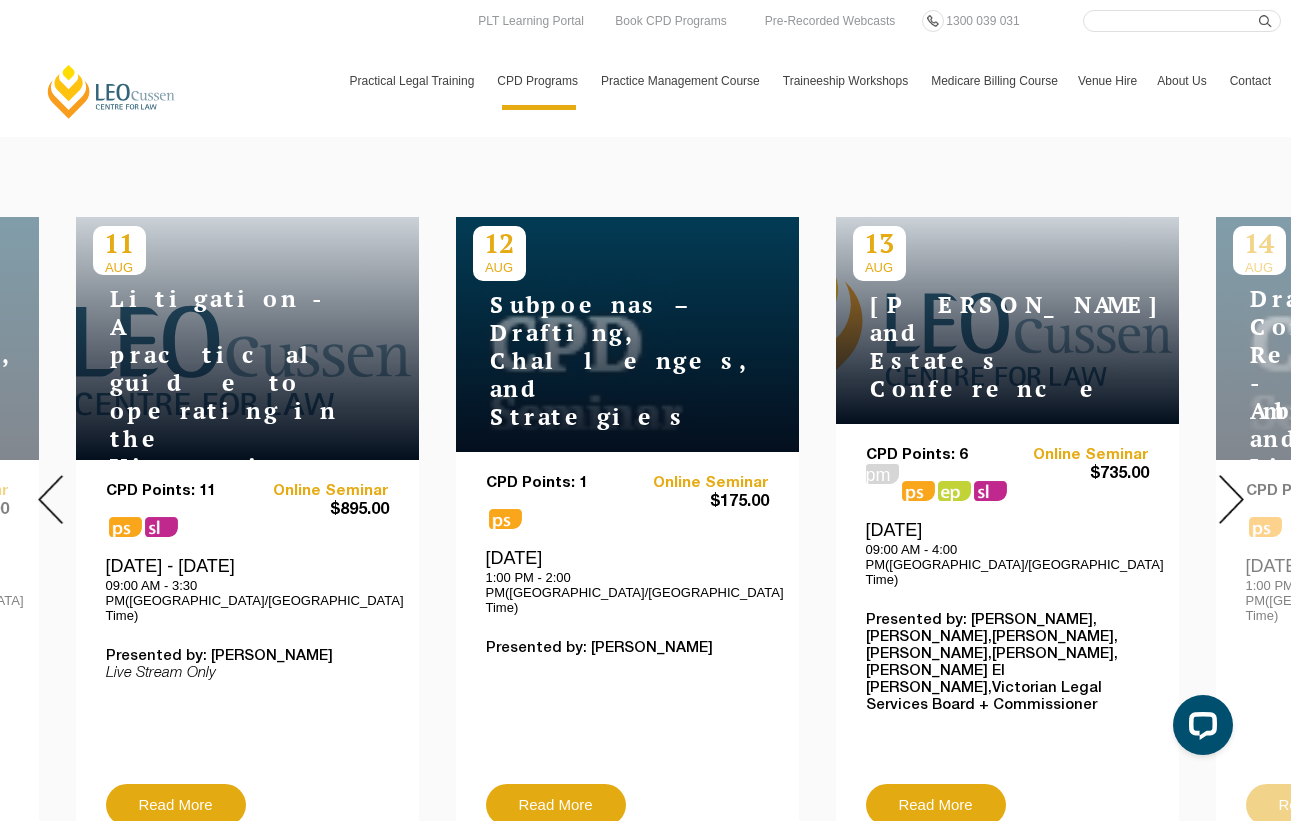 click at bounding box center [1231, 499] 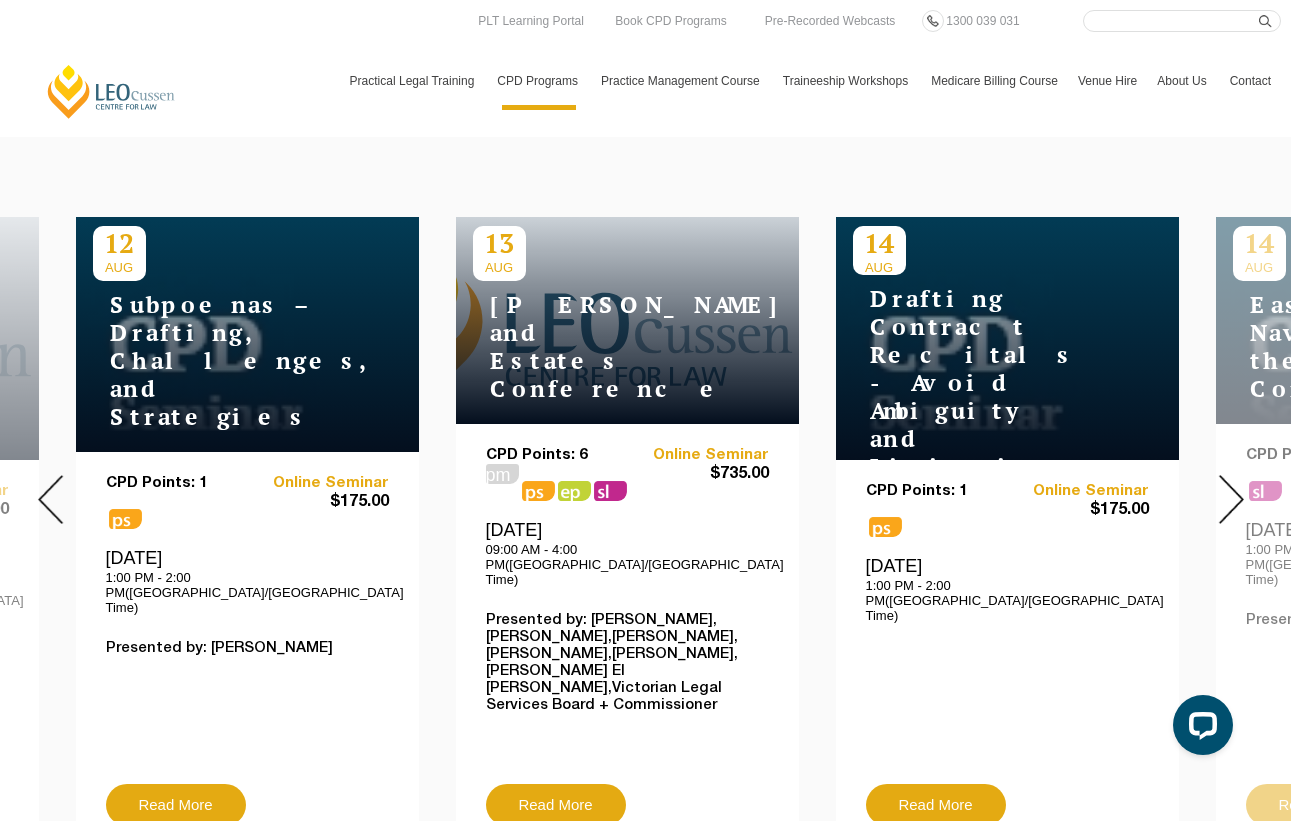 click at bounding box center [1231, 499] 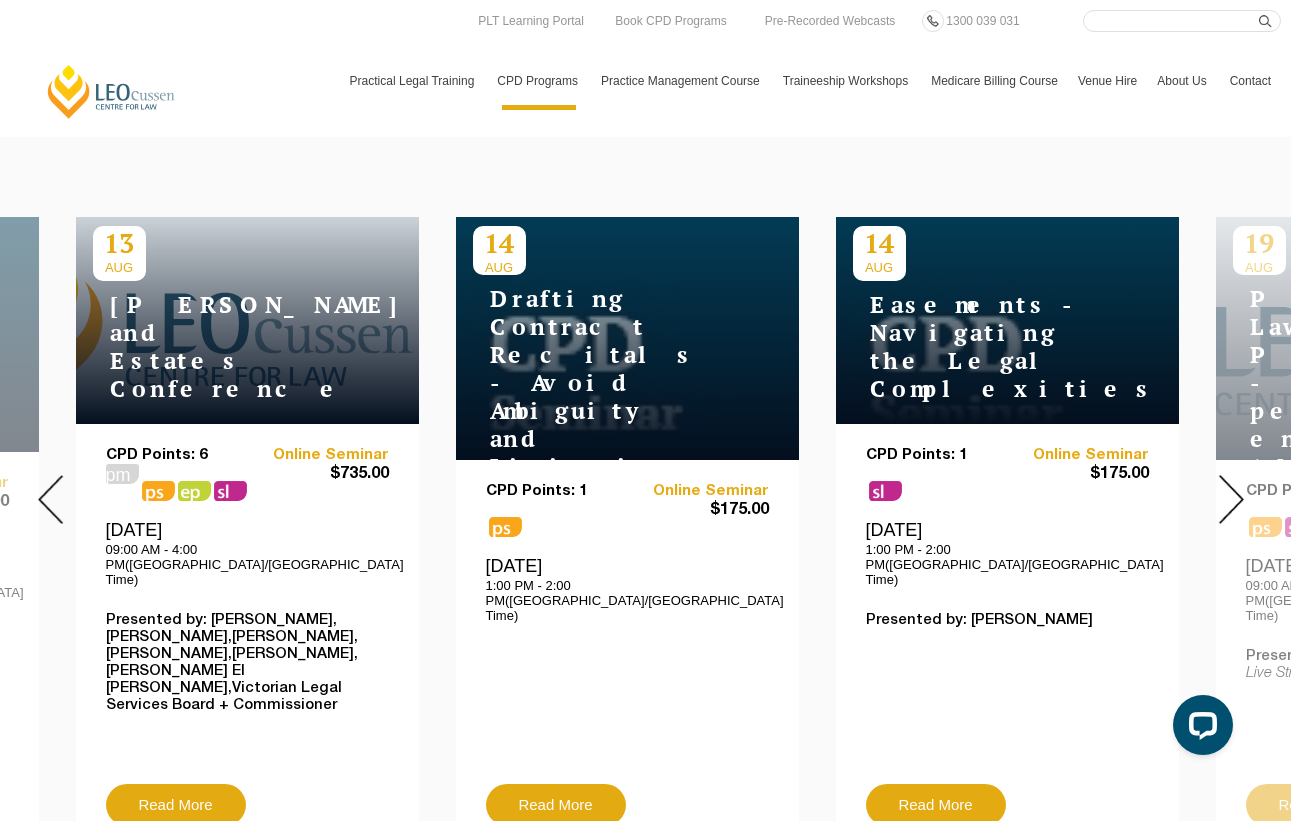 click at bounding box center (1231, 499) 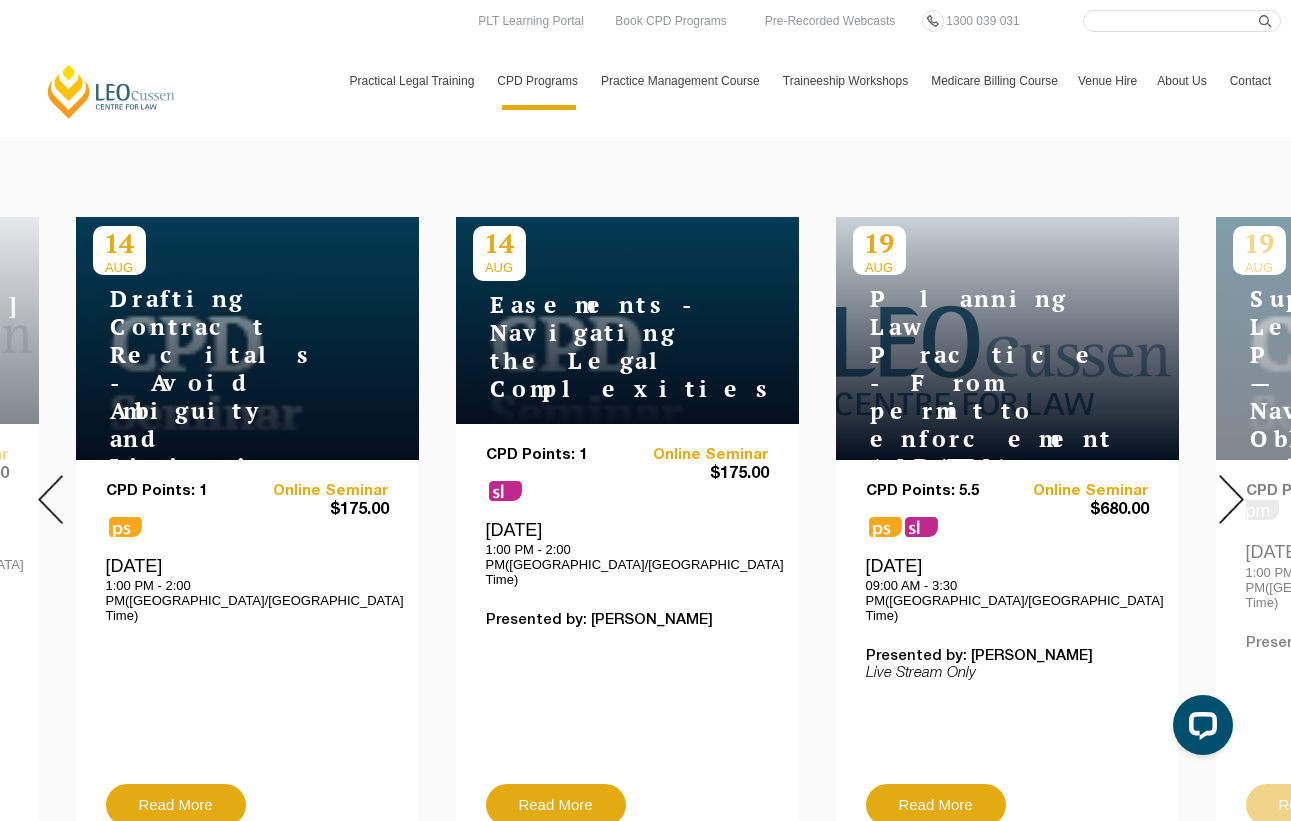 click at bounding box center [1231, 499] 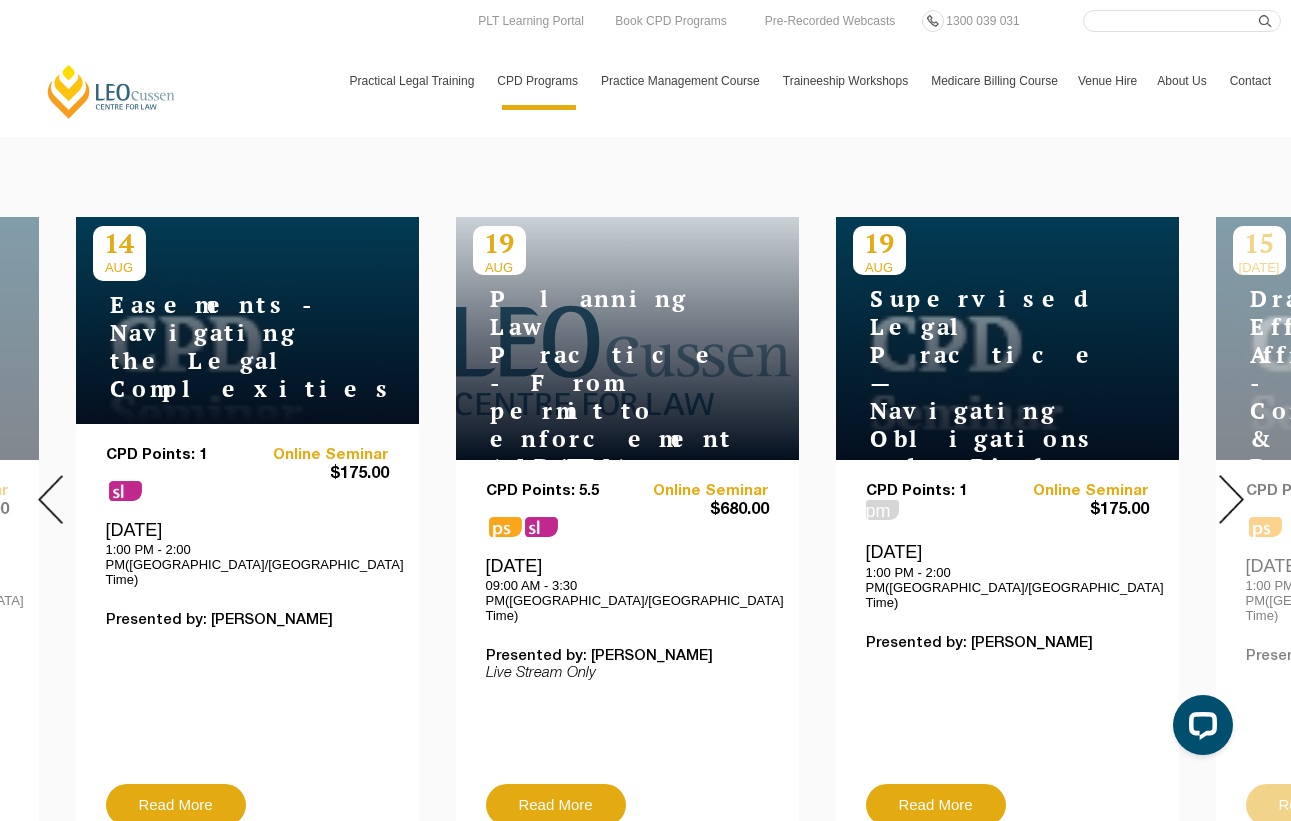 click at bounding box center (1231, 499) 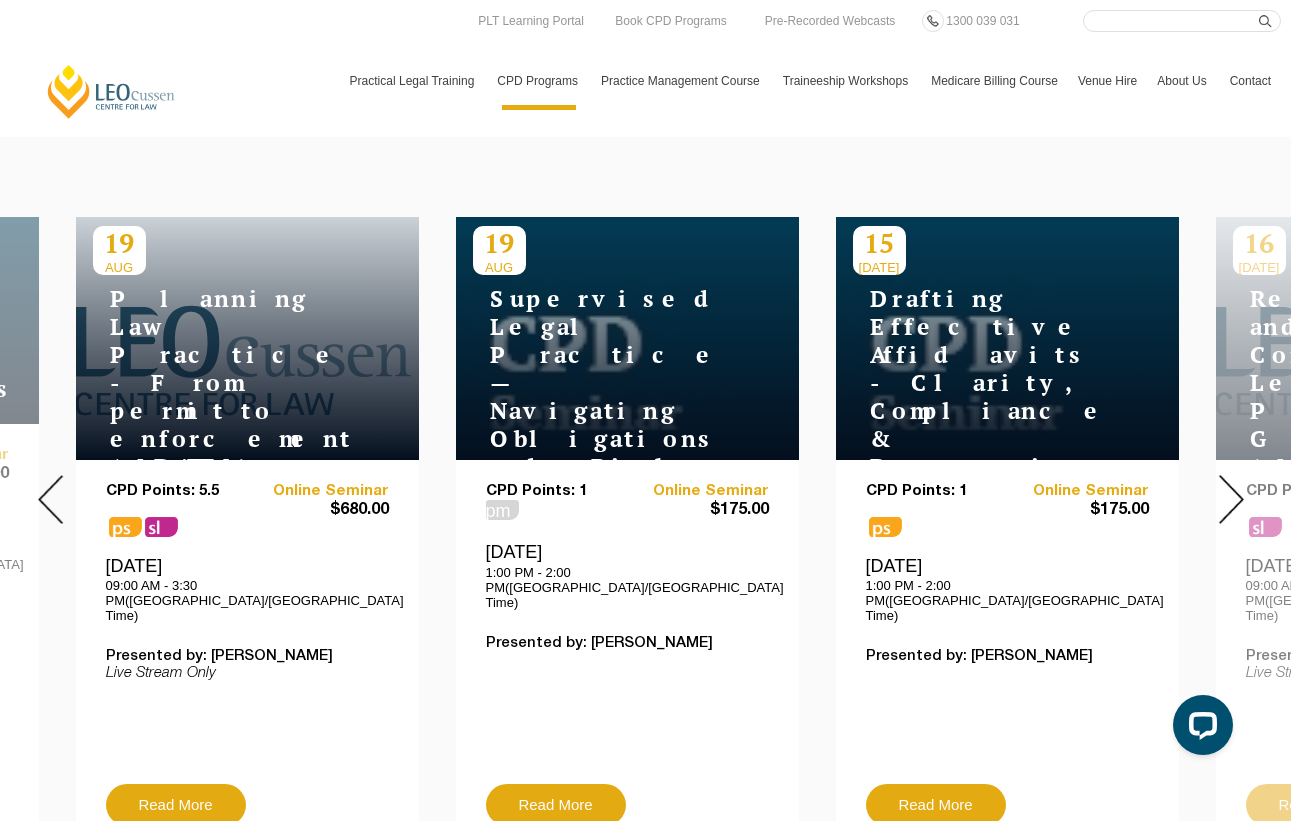click at bounding box center [1231, 499] 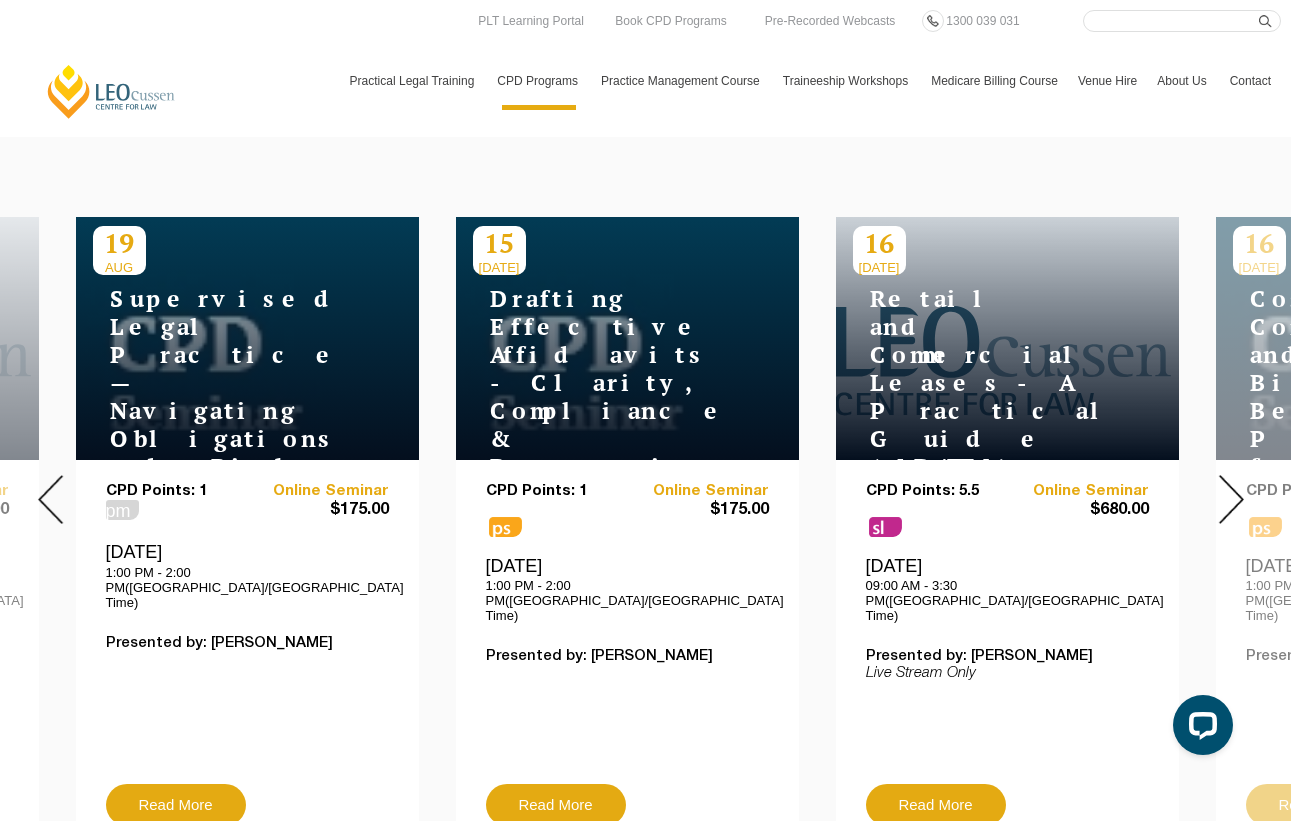click at bounding box center (1231, 499) 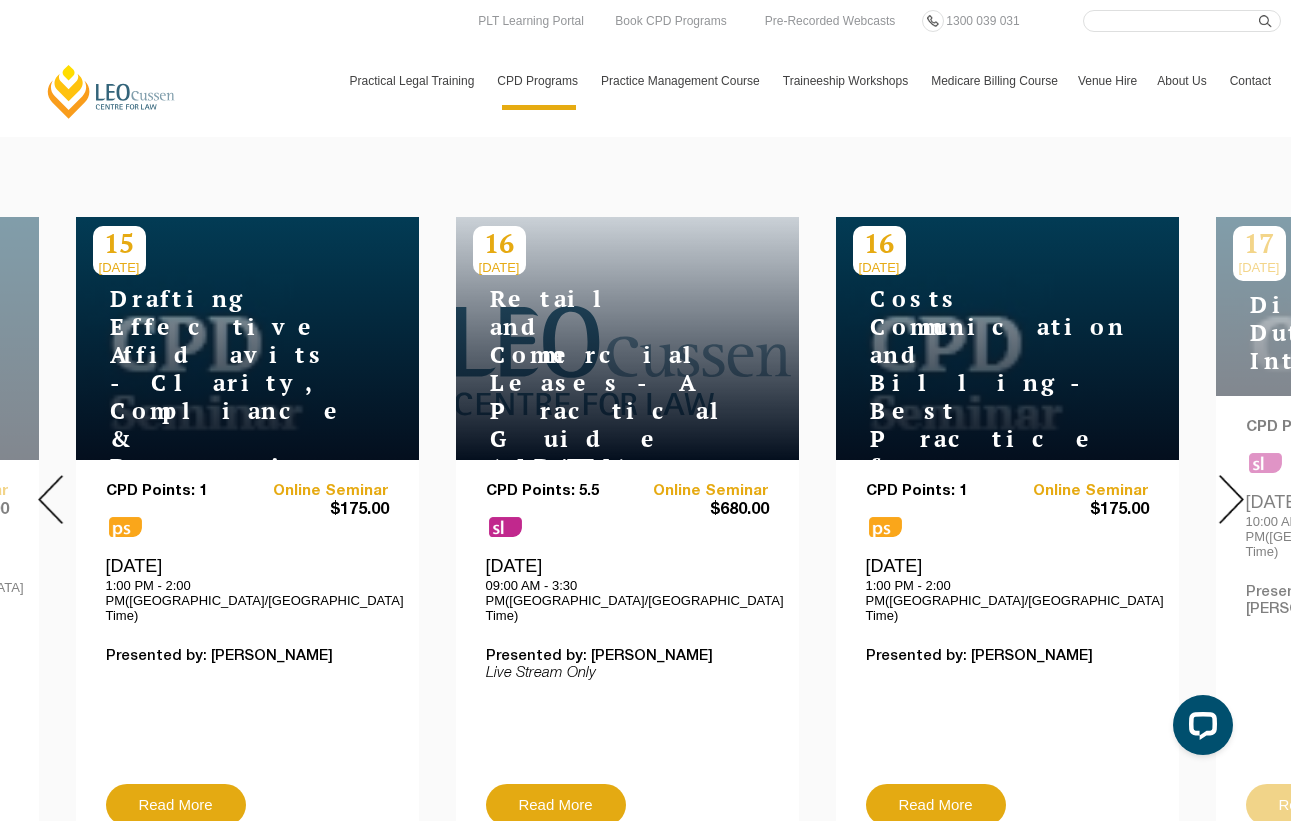 click at bounding box center (50, 499) 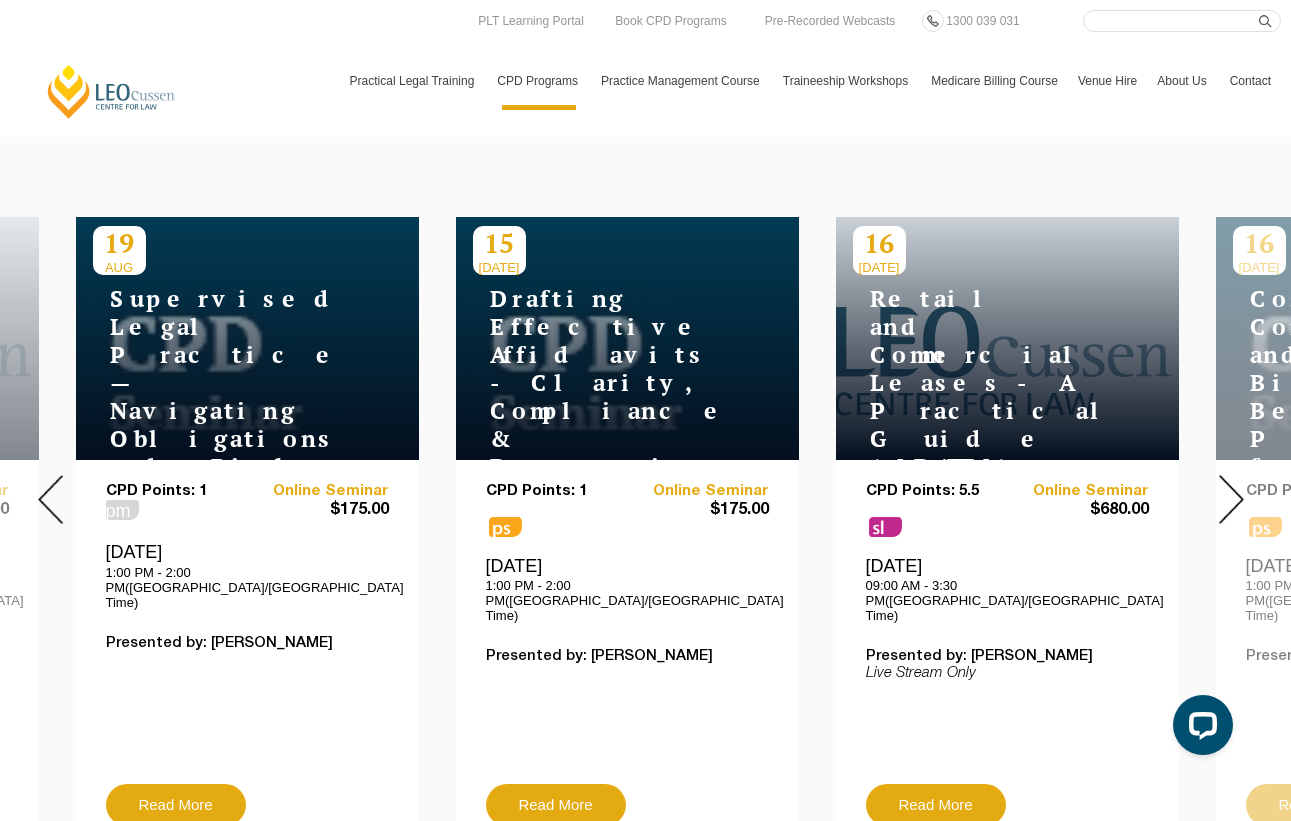 click at bounding box center (1231, 499) 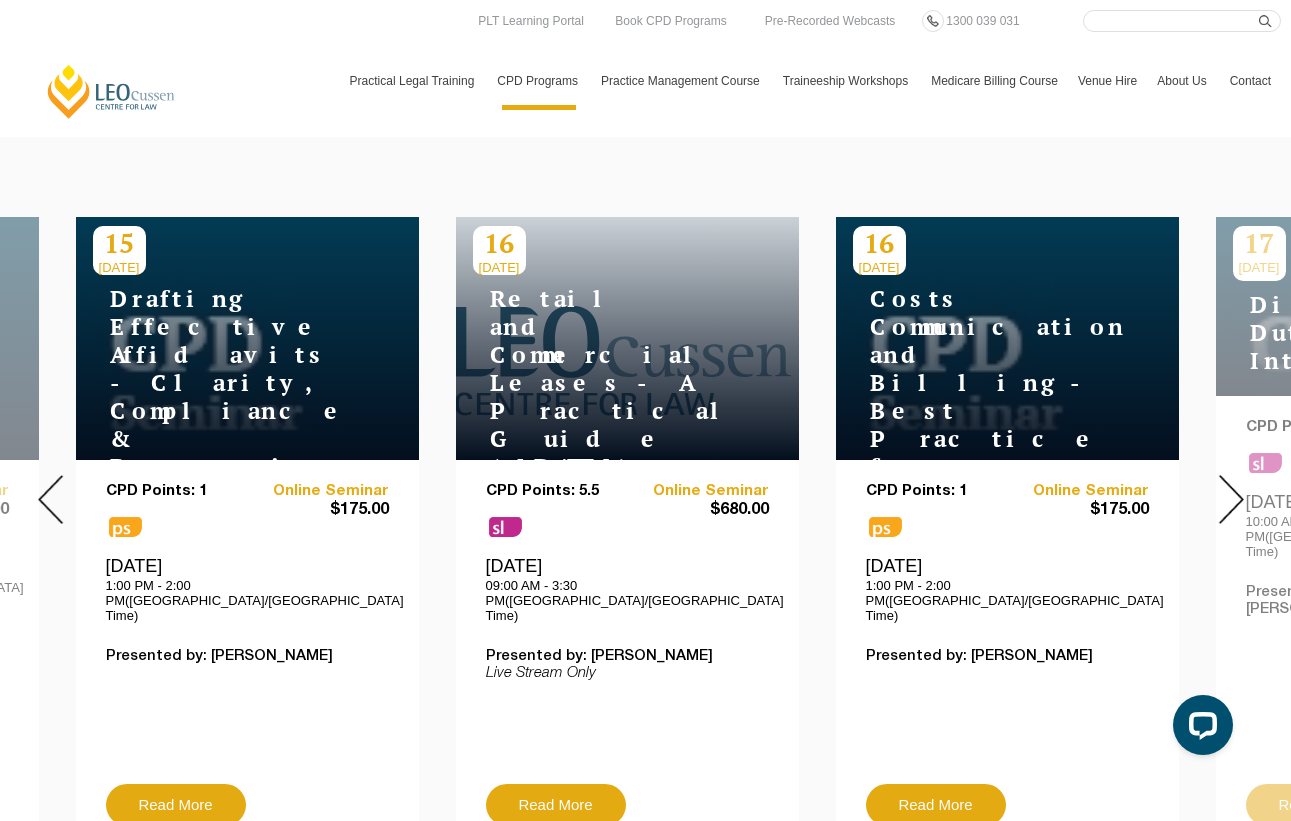 click at bounding box center (1231, 499) 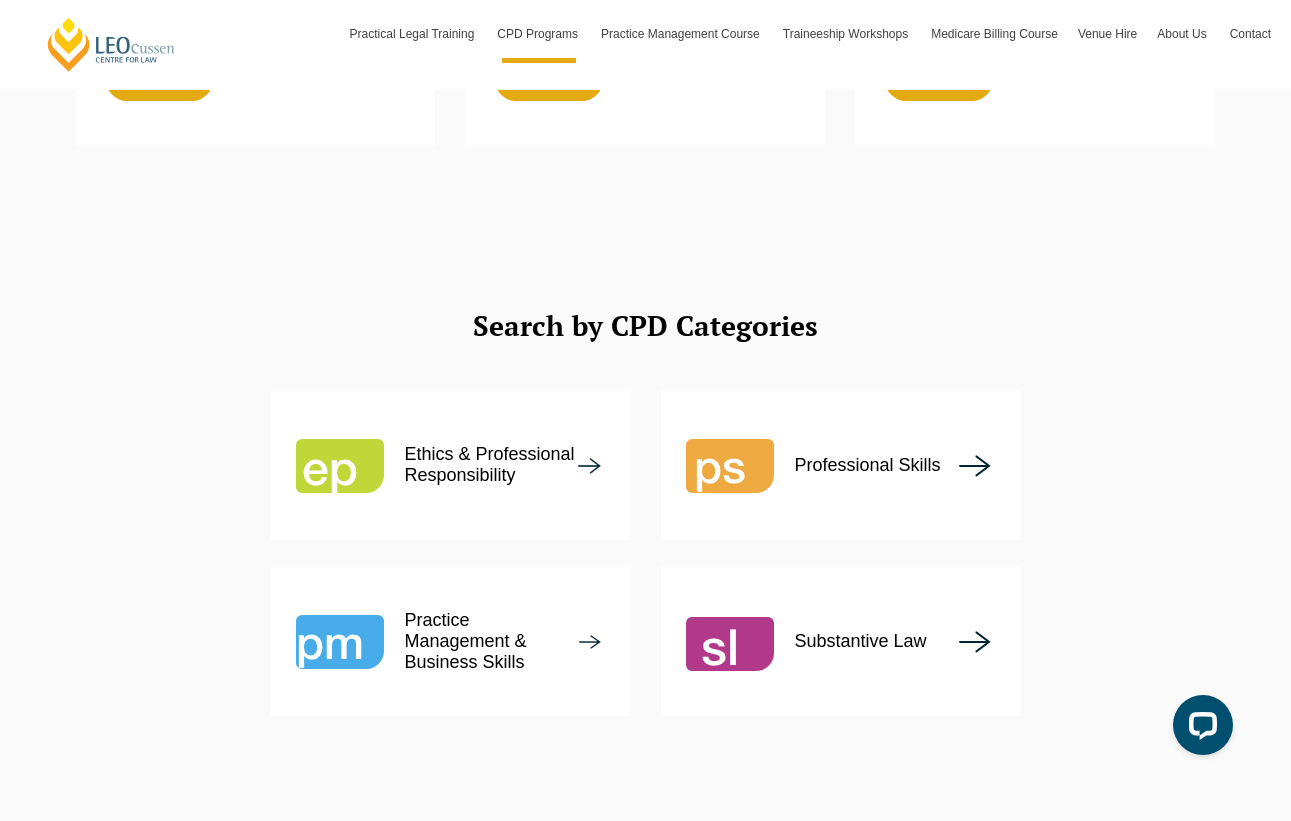 scroll, scrollTop: 2500, scrollLeft: 0, axis: vertical 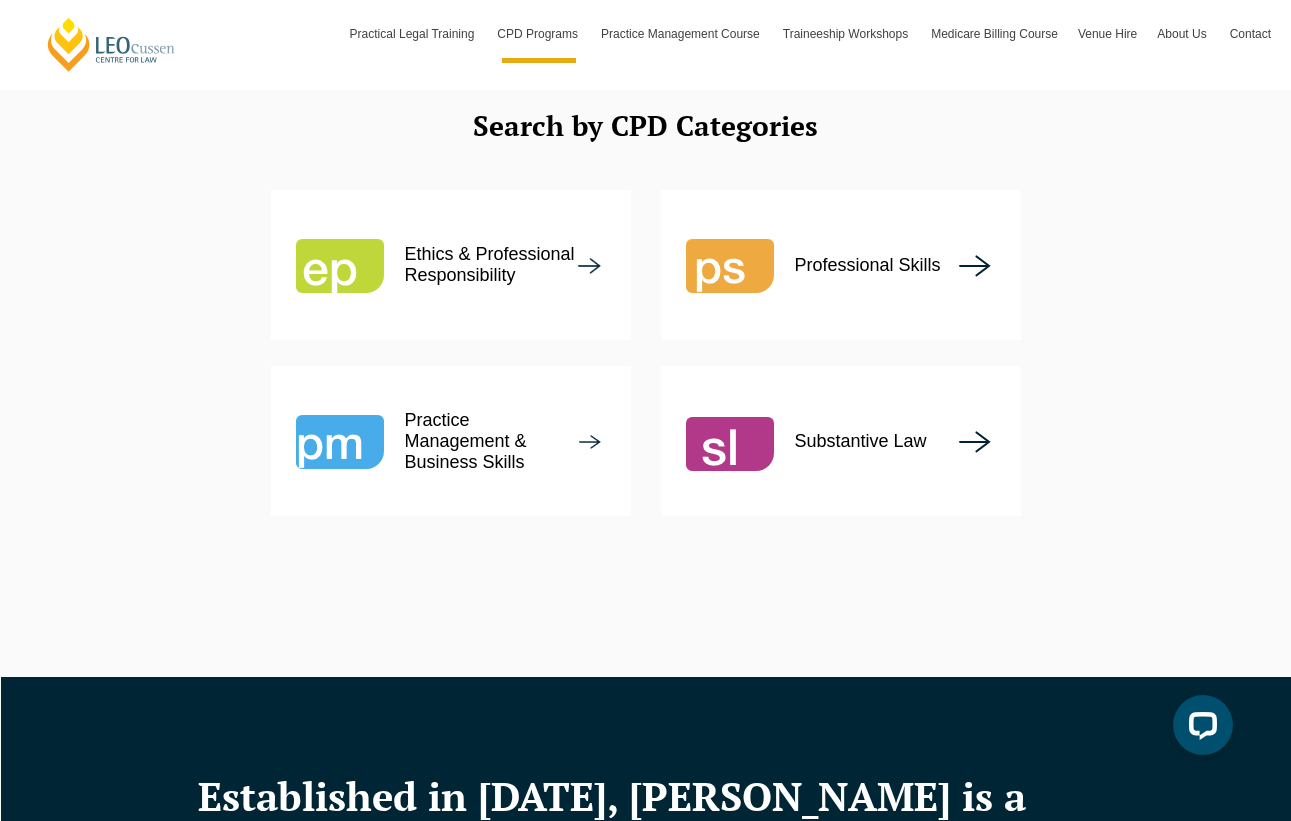 click at bounding box center [730, 265] 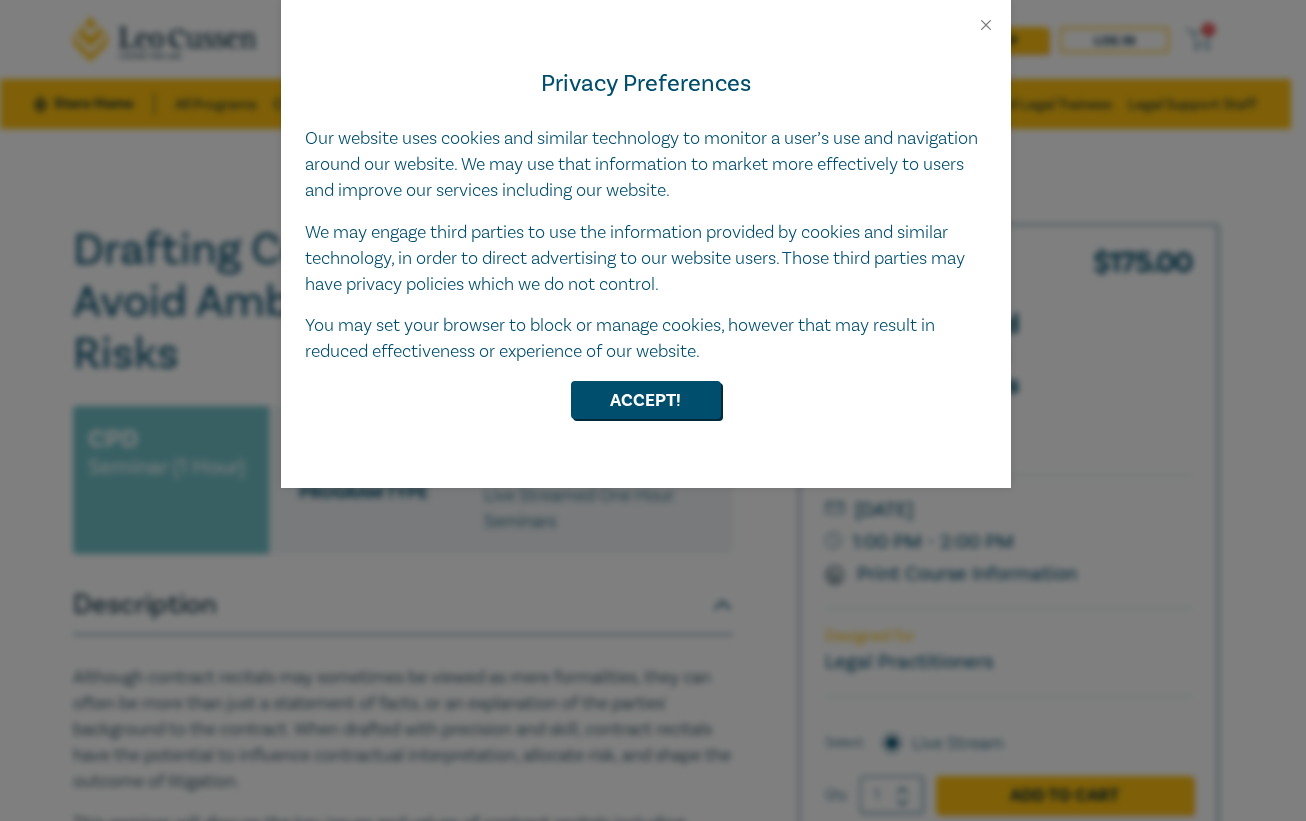 scroll, scrollTop: 0, scrollLeft: 0, axis: both 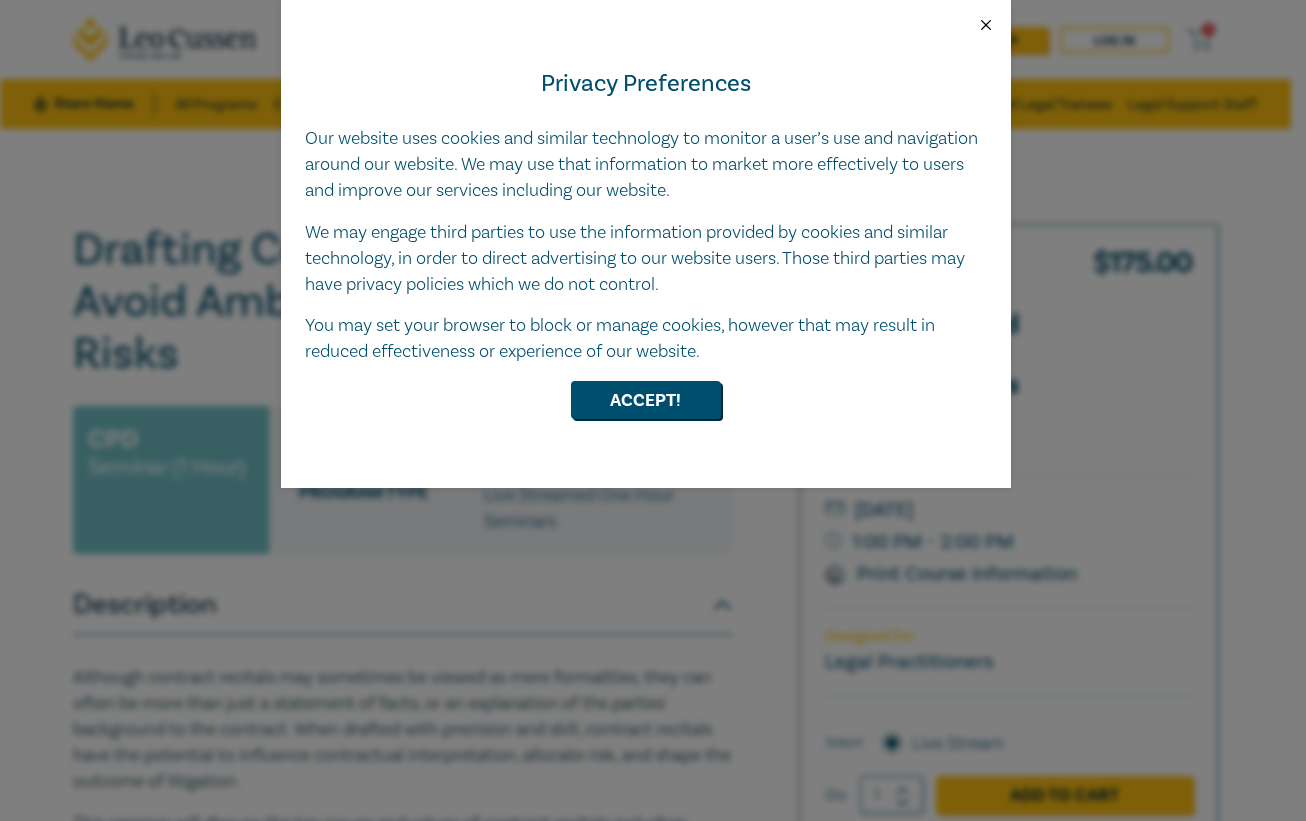 click at bounding box center (986, 25) 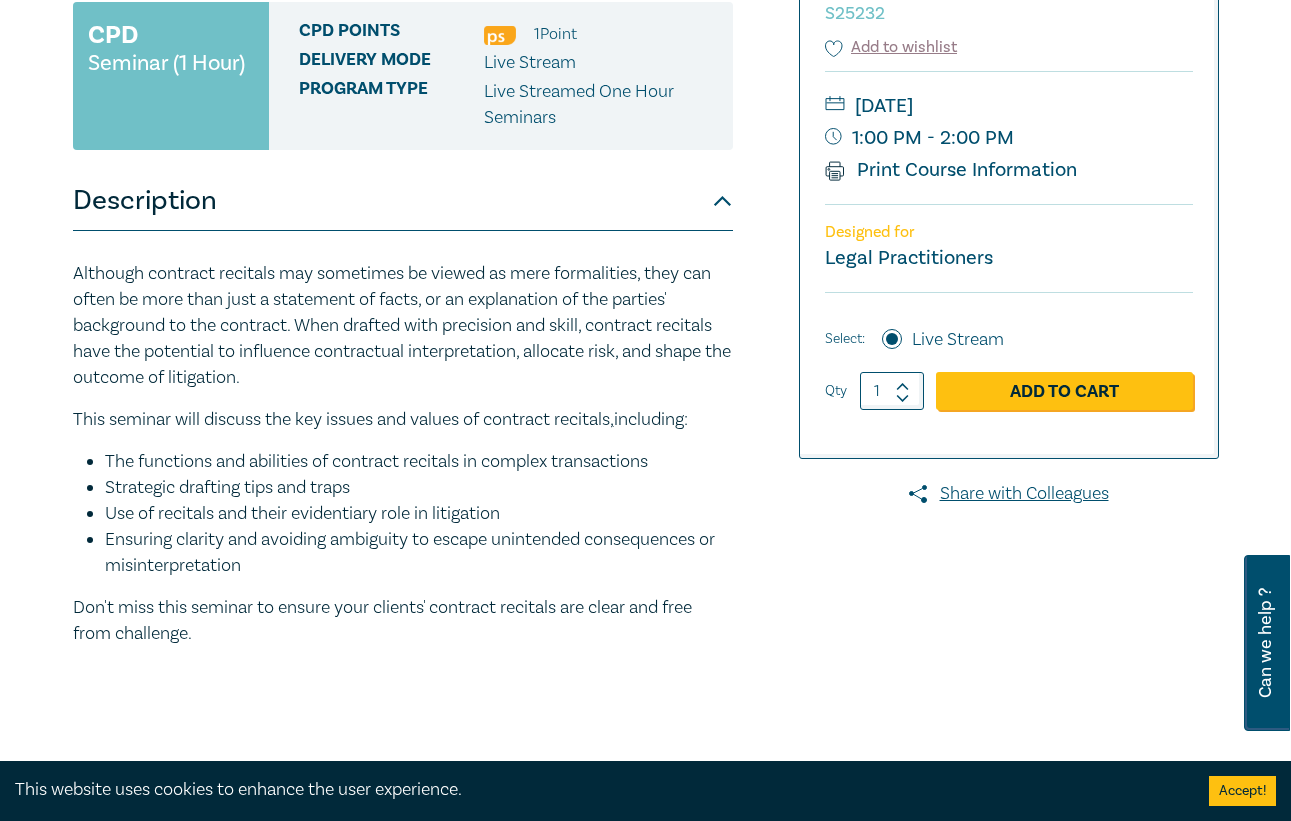 scroll, scrollTop: 0, scrollLeft: 0, axis: both 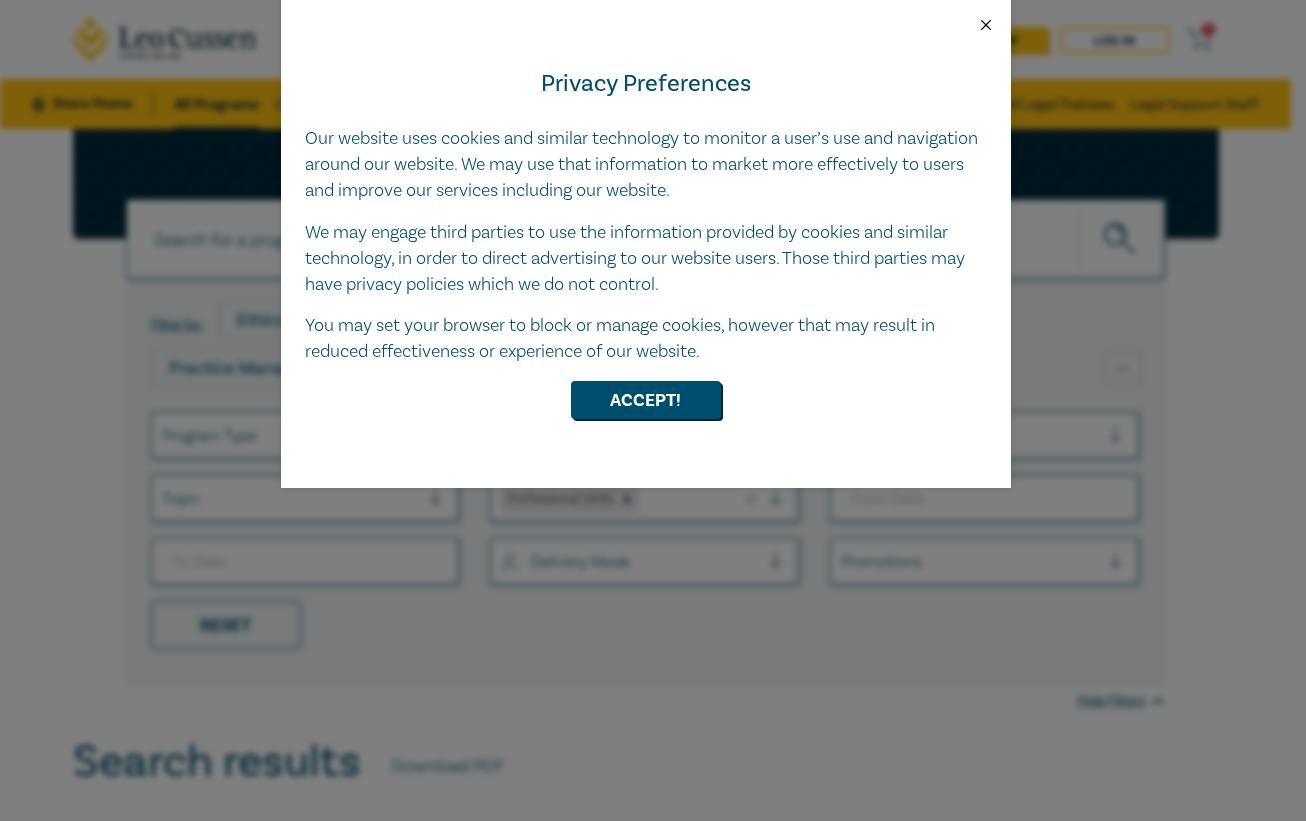click at bounding box center (986, 25) 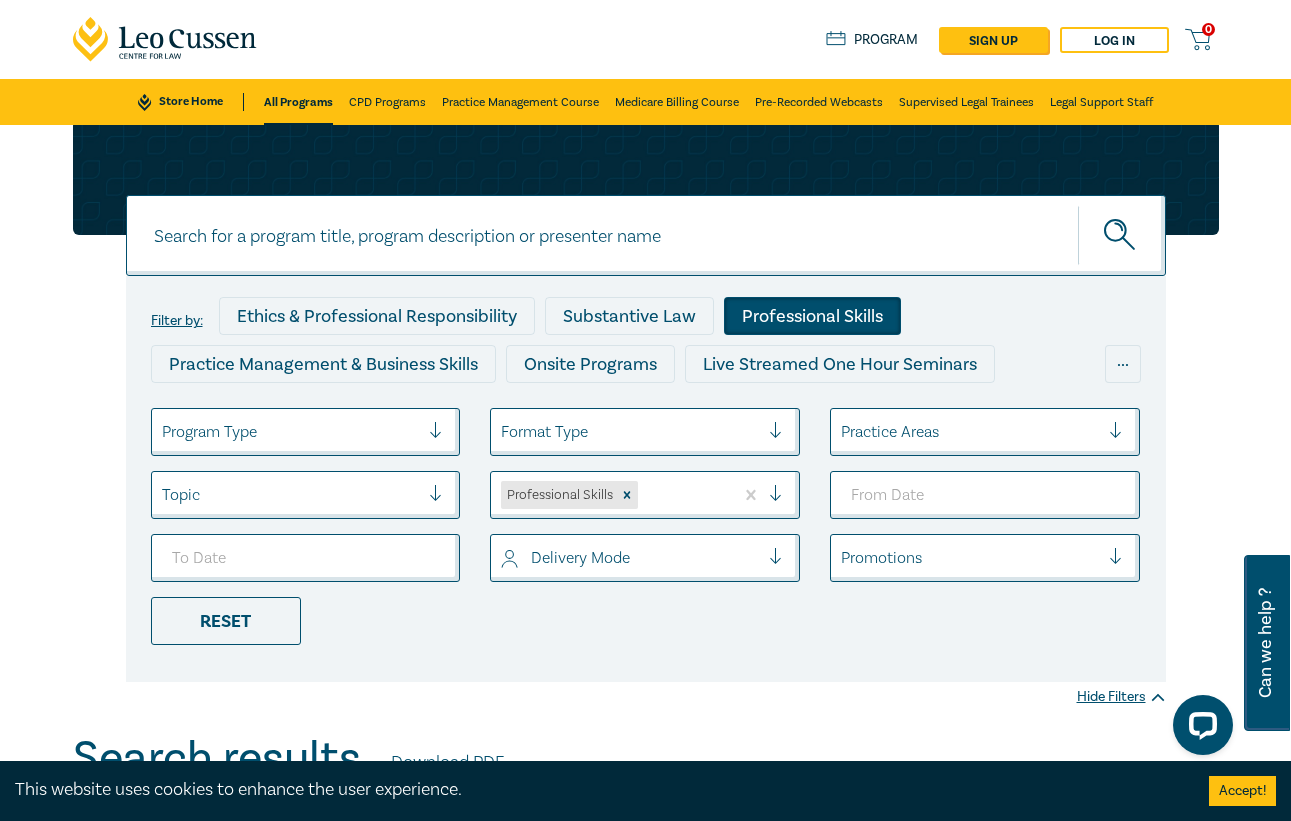 scroll, scrollTop: 0, scrollLeft: 0, axis: both 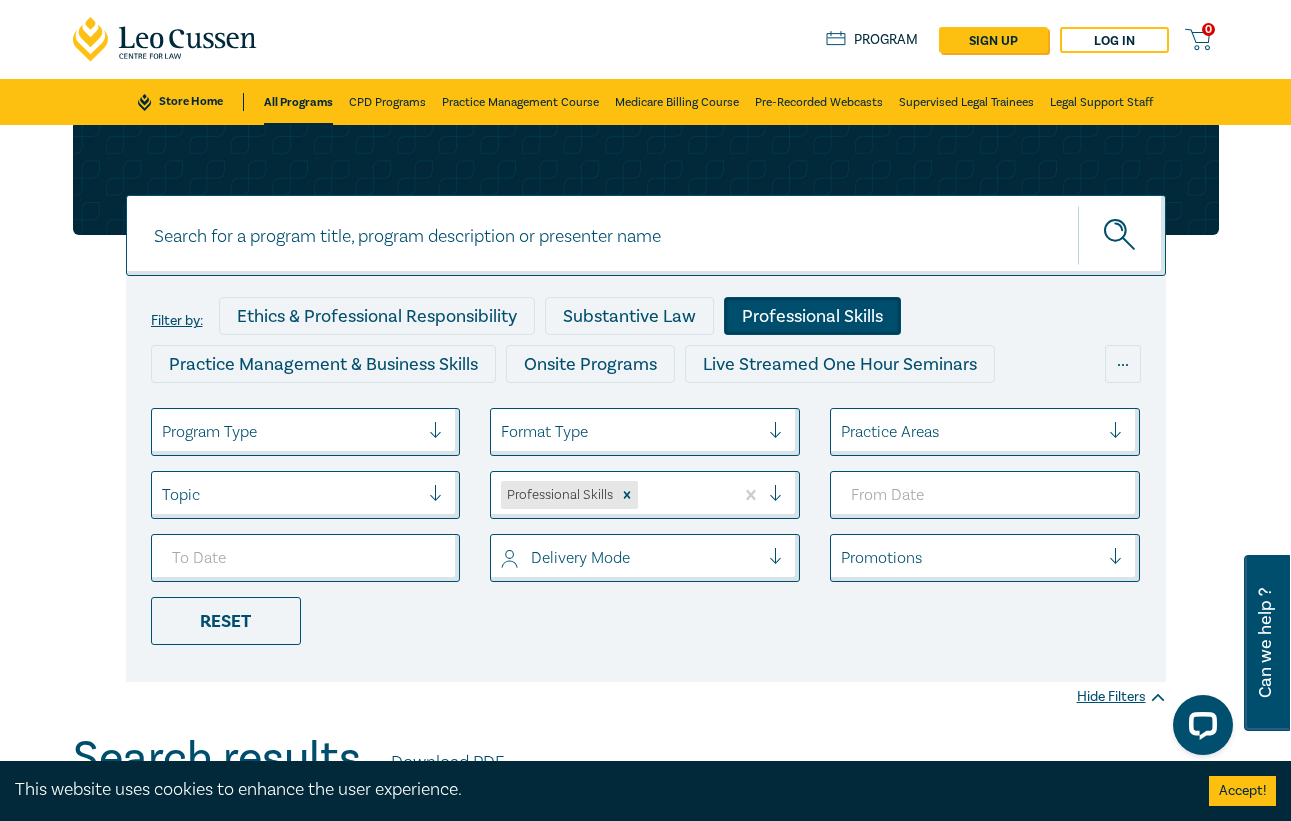 click at bounding box center [646, 235] 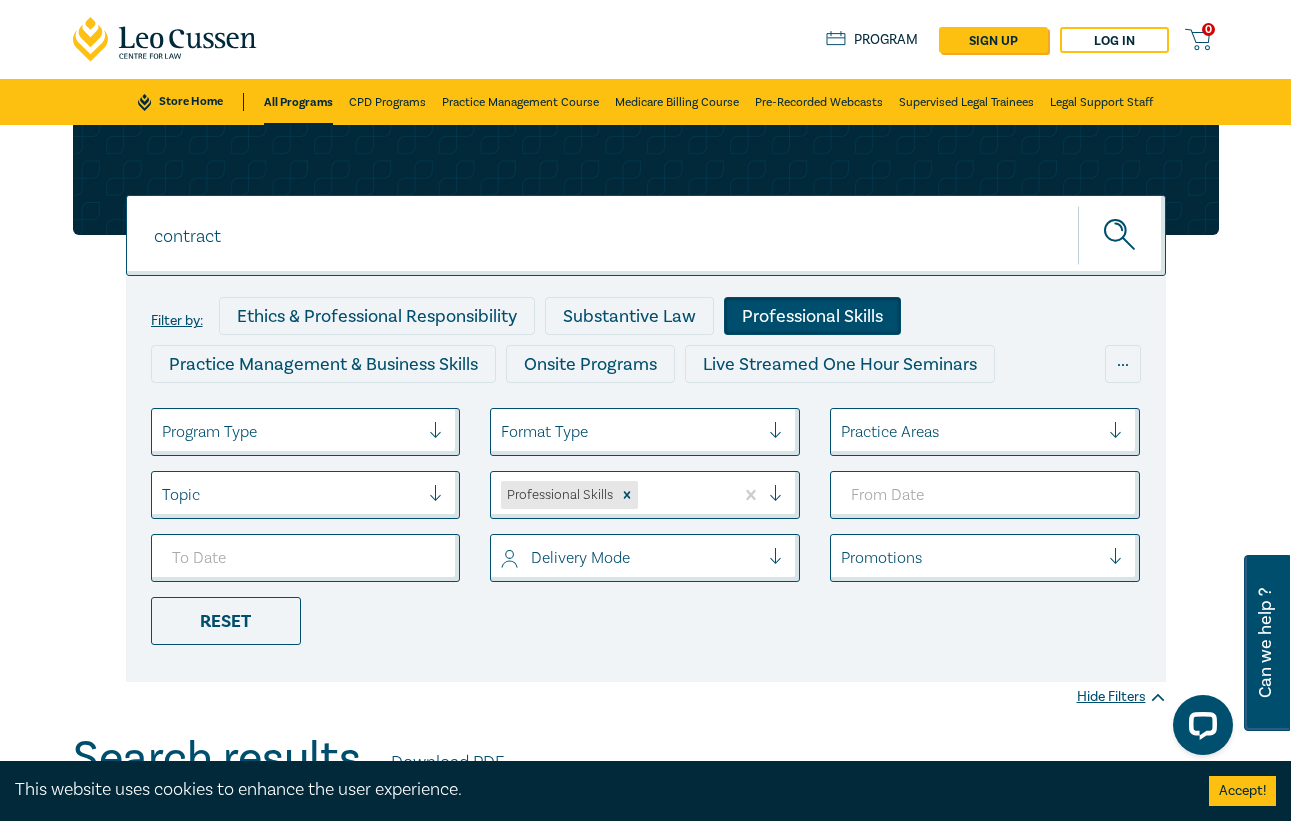 click at bounding box center [1122, 235] 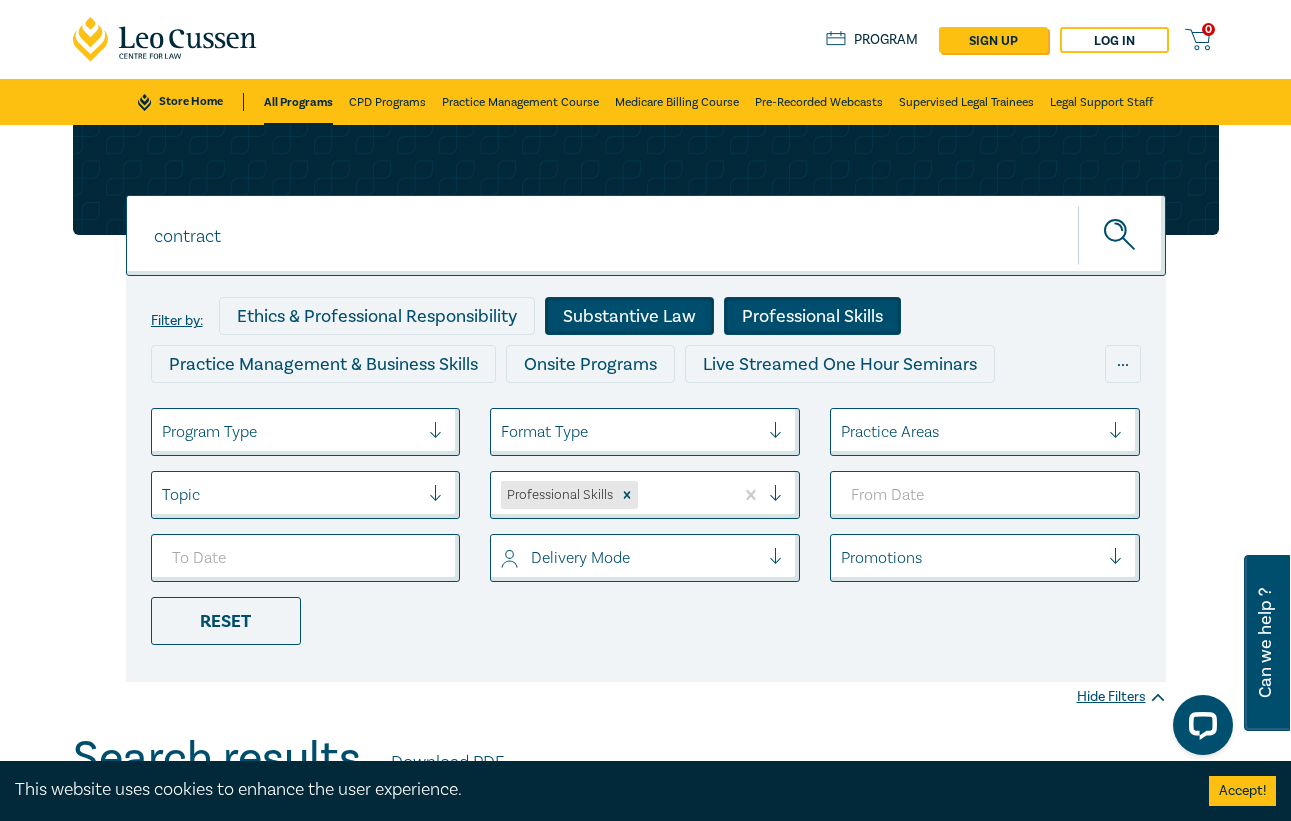 click on "Substantive Law" at bounding box center [629, 316] 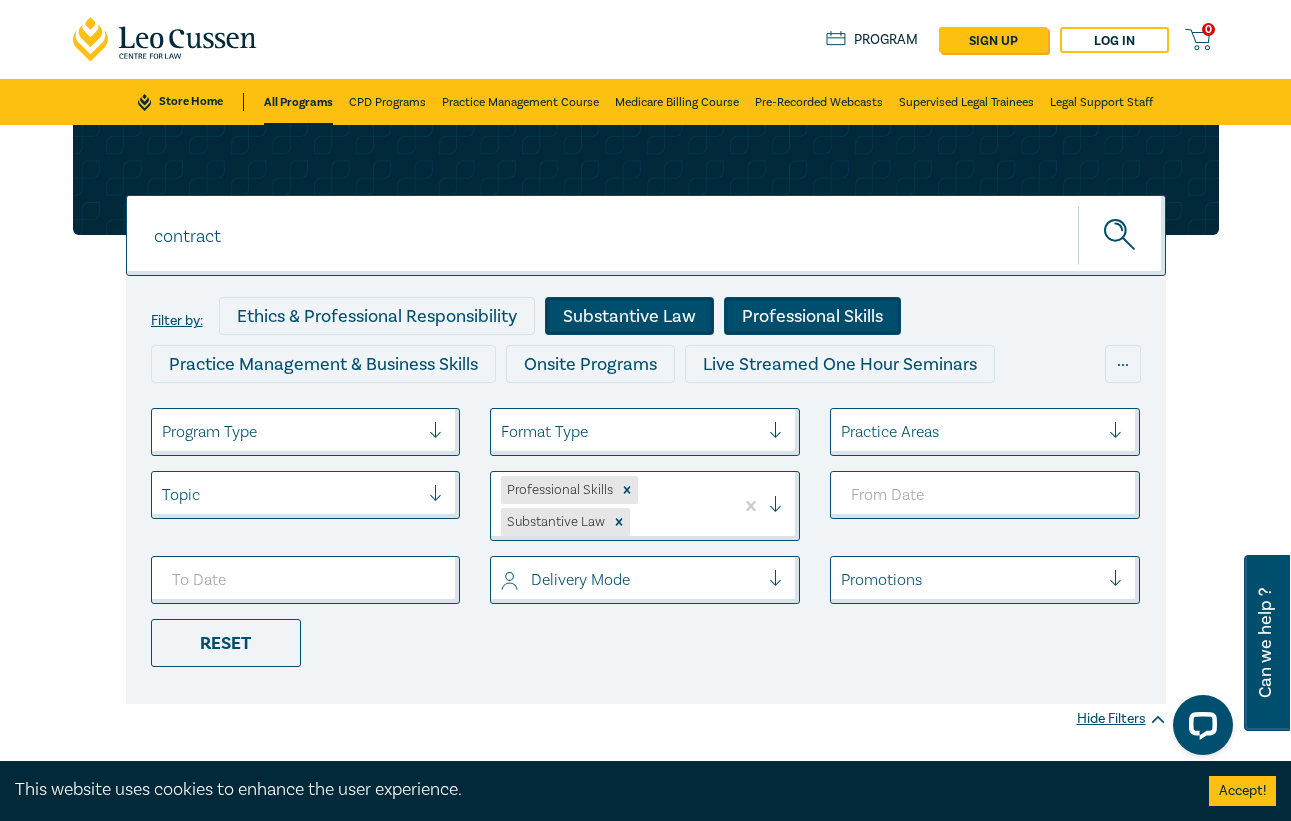 click 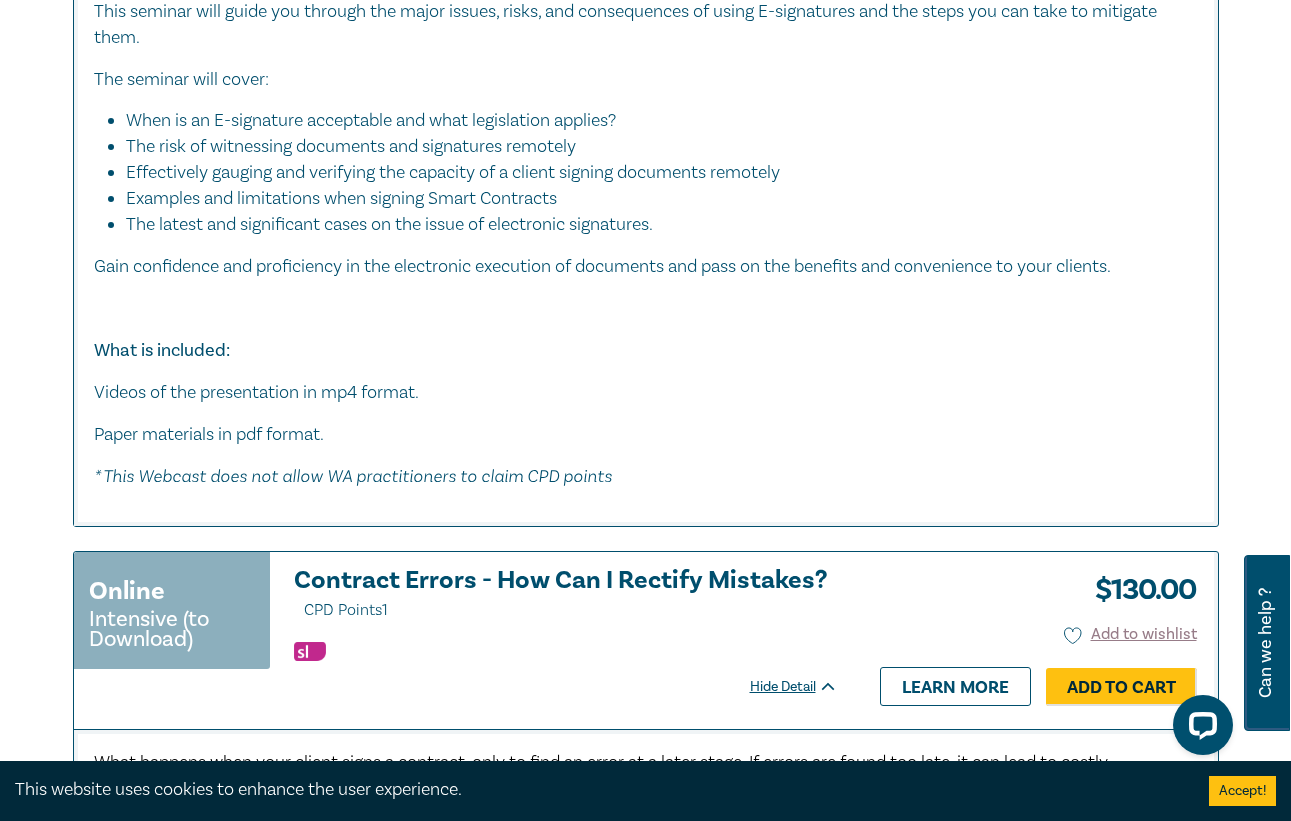 scroll, scrollTop: 11900, scrollLeft: 0, axis: vertical 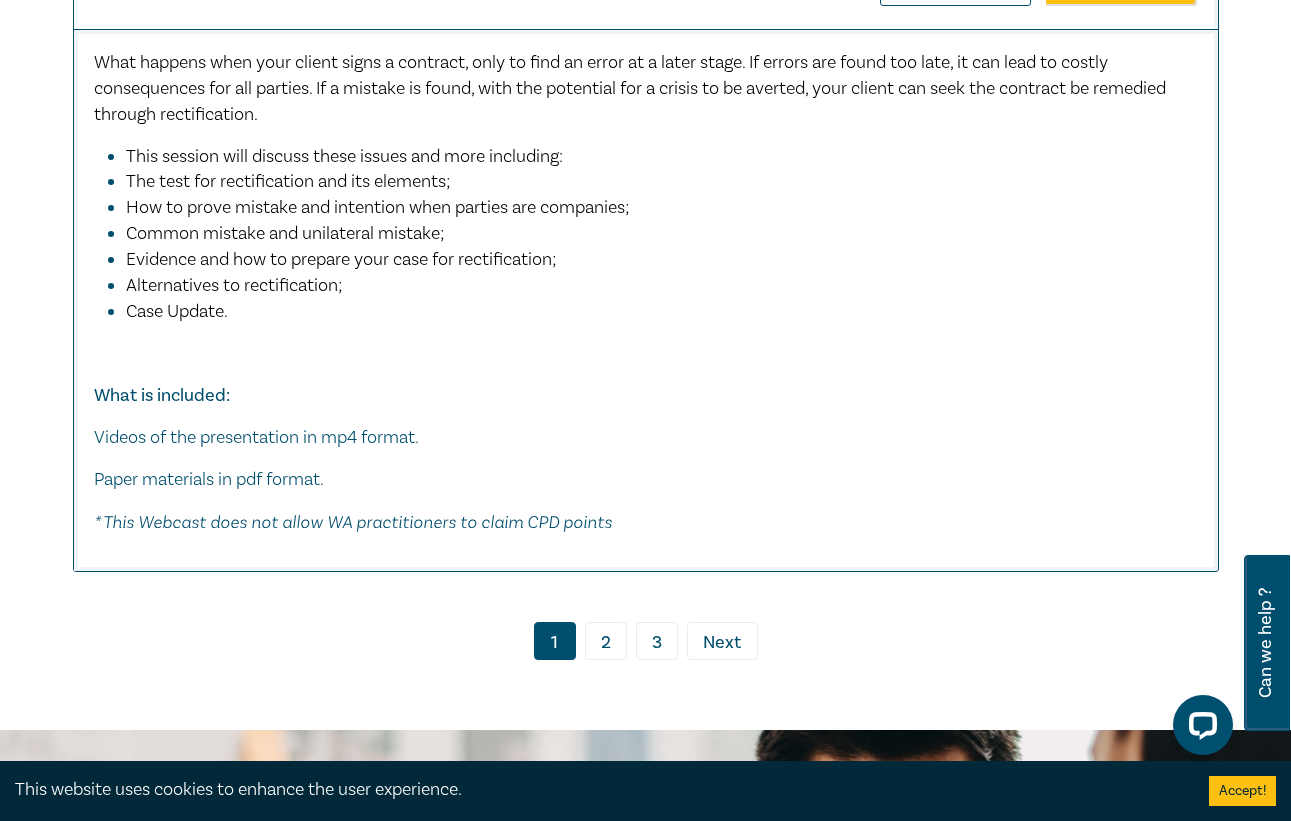 click on "Next" at bounding box center (722, 643) 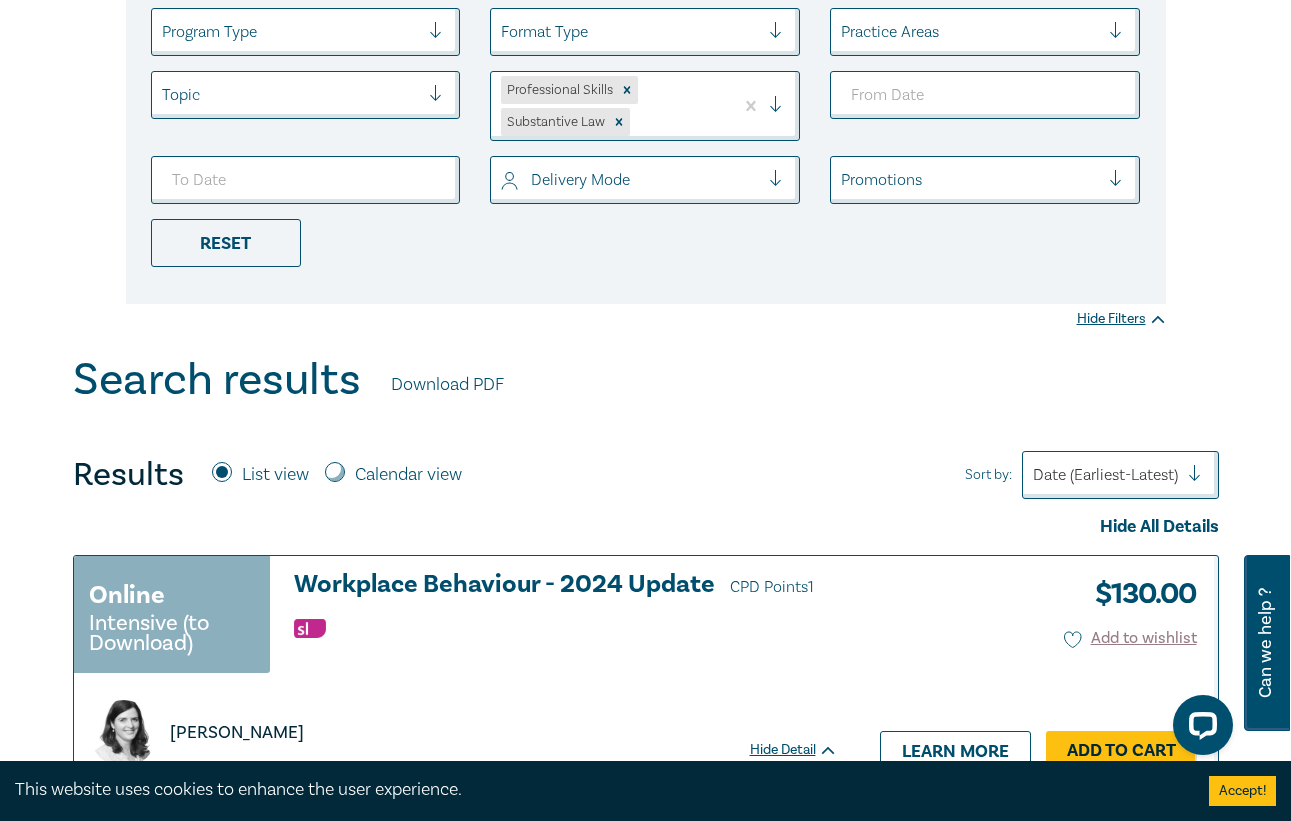 scroll, scrollTop: 0, scrollLeft: 0, axis: both 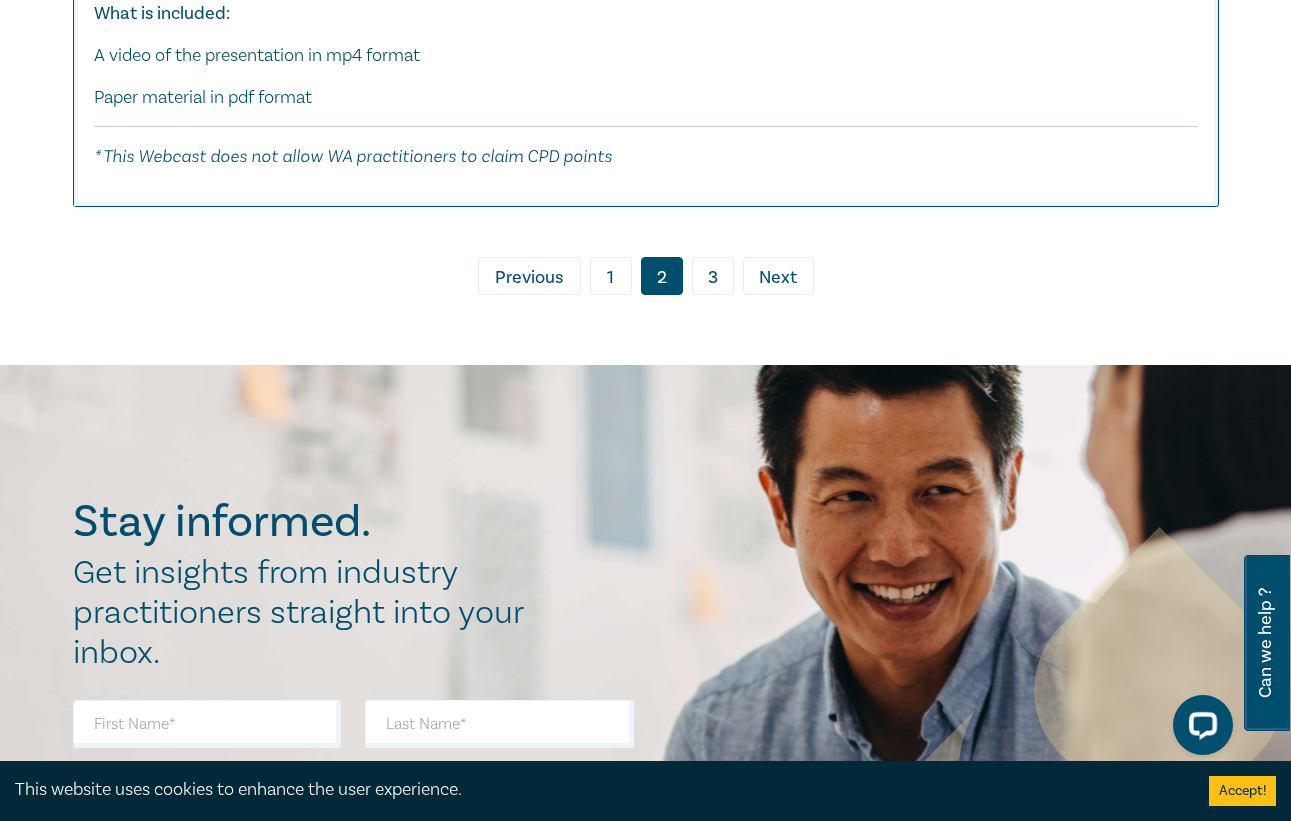 click on "3" at bounding box center (713, 276) 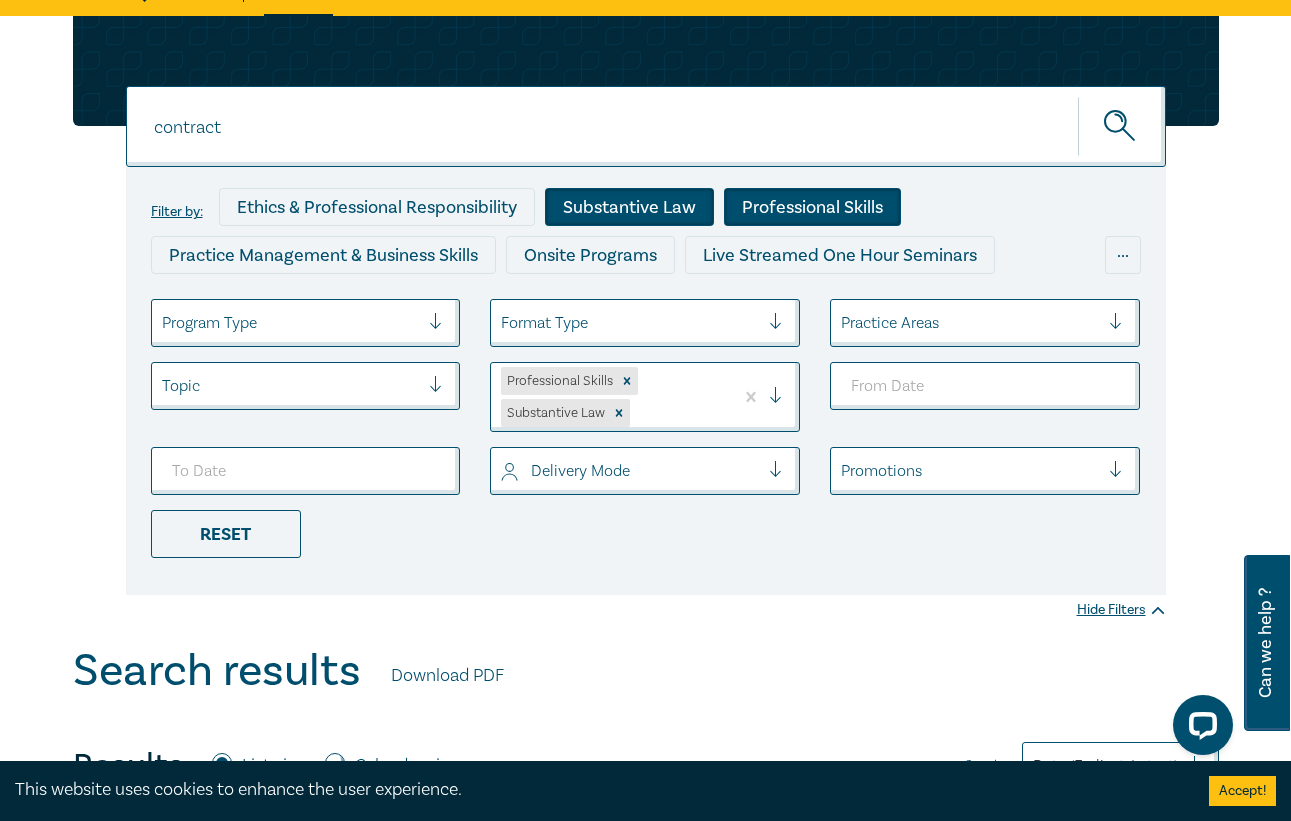 scroll, scrollTop: 0, scrollLeft: 0, axis: both 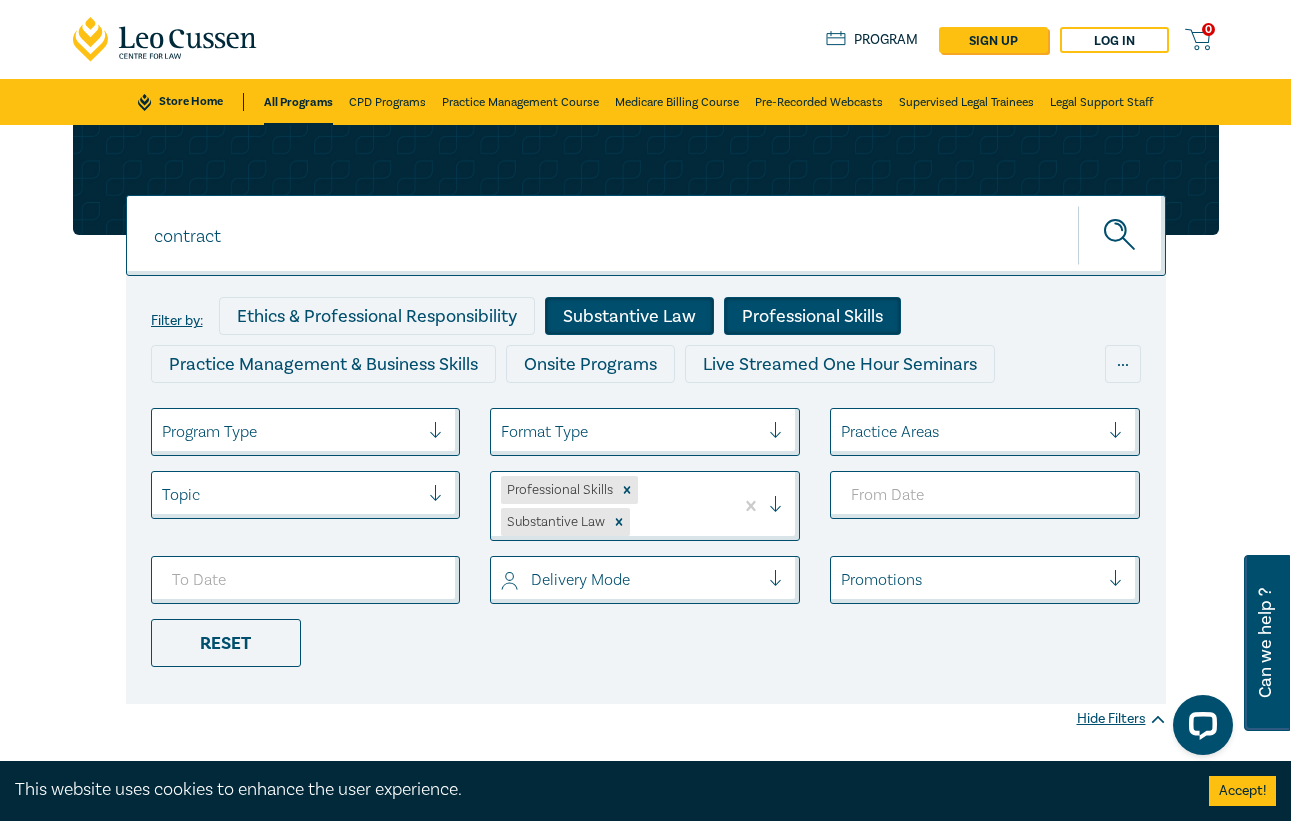 drag, startPoint x: 376, startPoint y: 244, endPoint x: -24, endPoint y: 249, distance: 400.03125 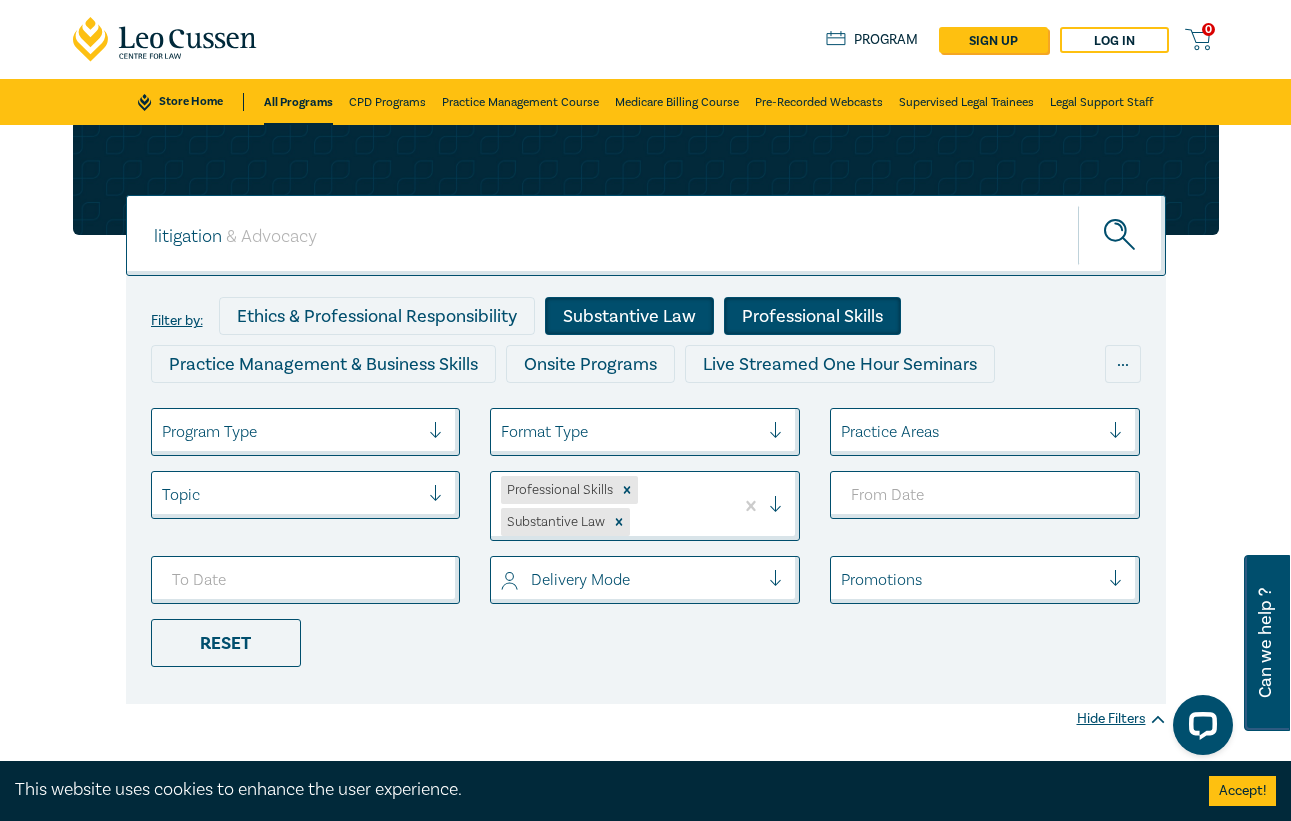 type on "litigation" 